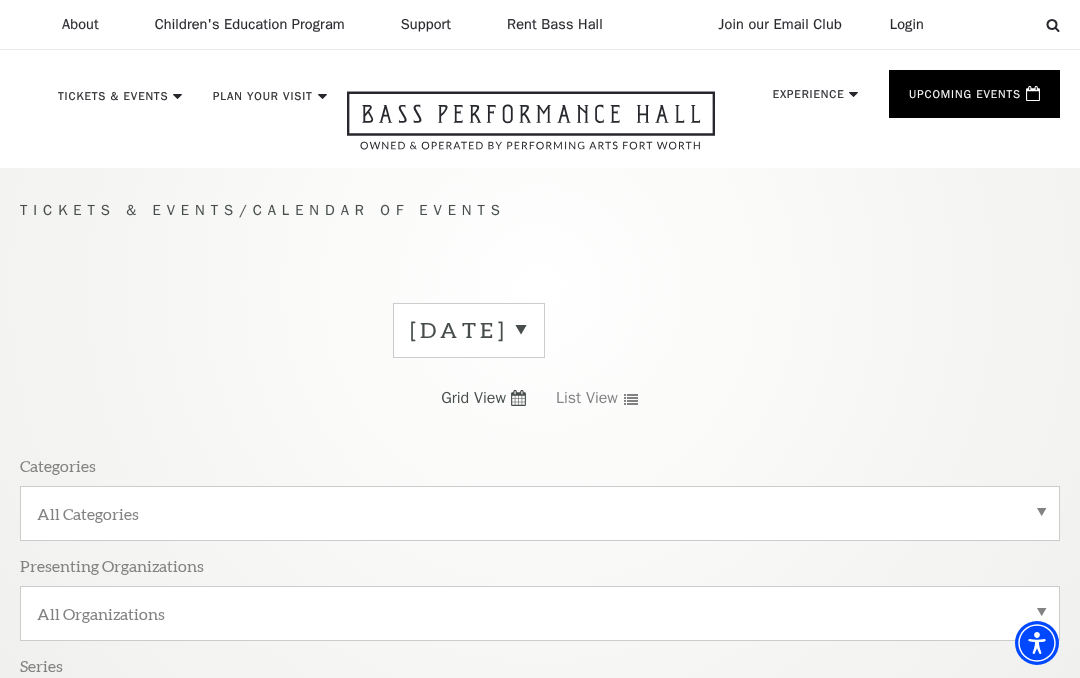 scroll, scrollTop: 68, scrollLeft: 0, axis: vertical 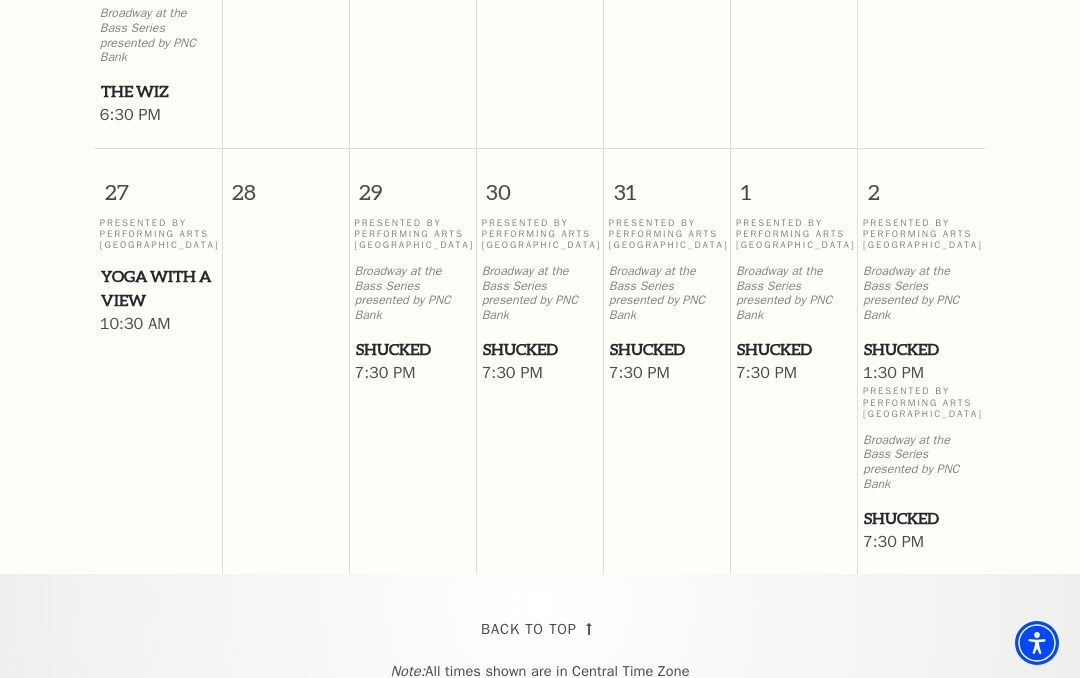 click on "Broadway at the Bass Series presented by PNC Bank" at bounding box center (540, 293) 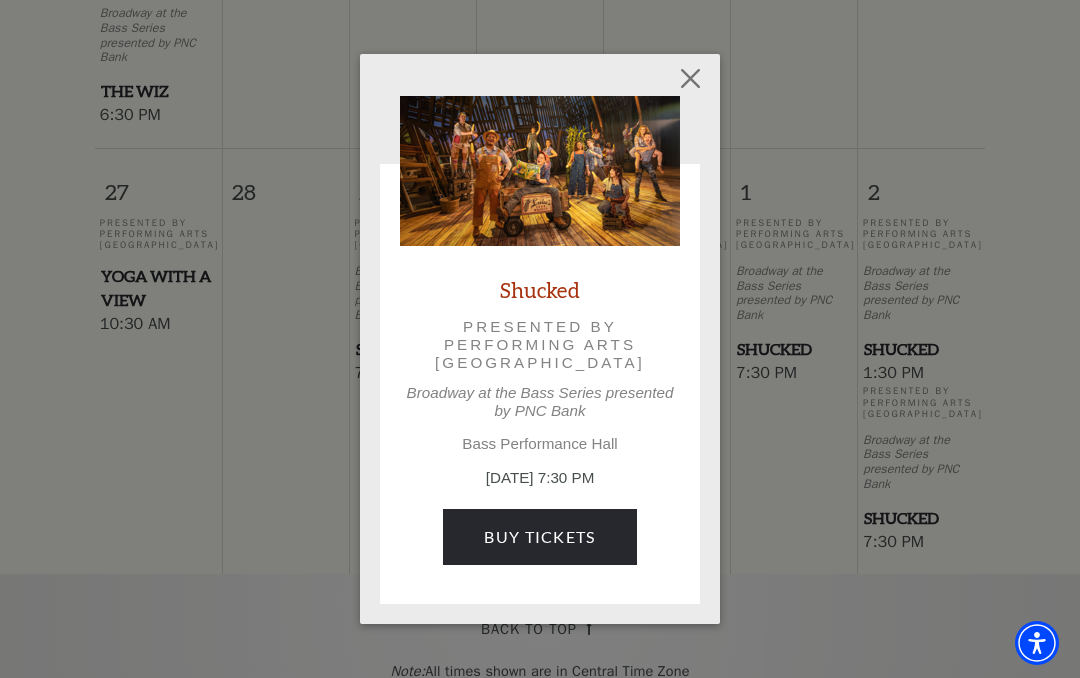 click on "Buy Tickets" at bounding box center (539, 537) 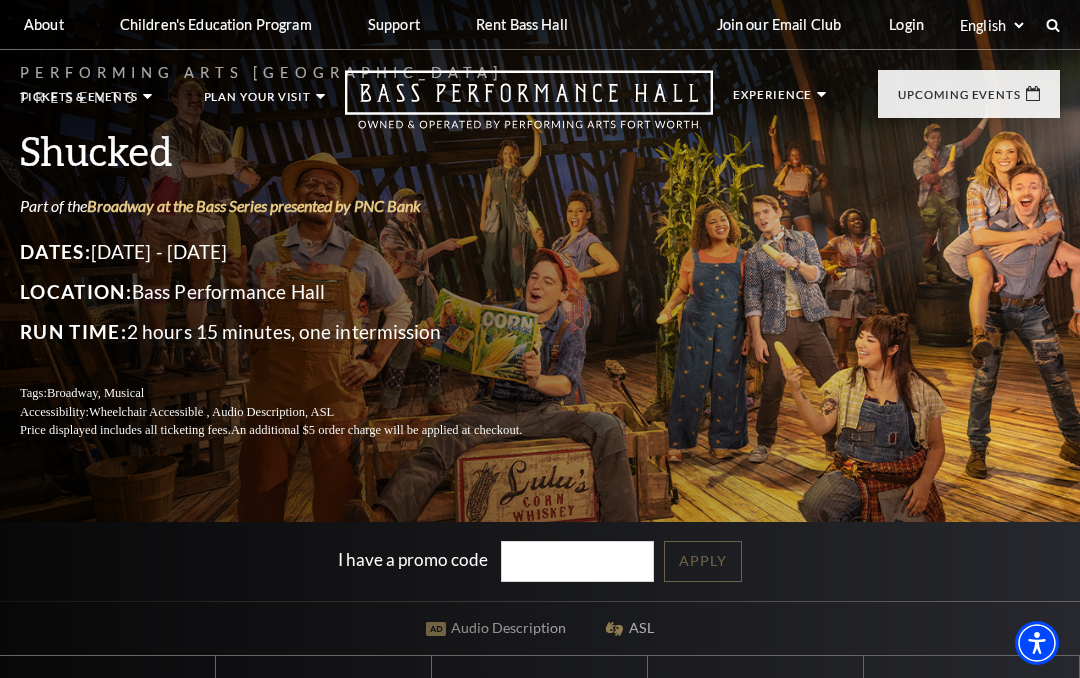 scroll, scrollTop: 0, scrollLeft: 0, axis: both 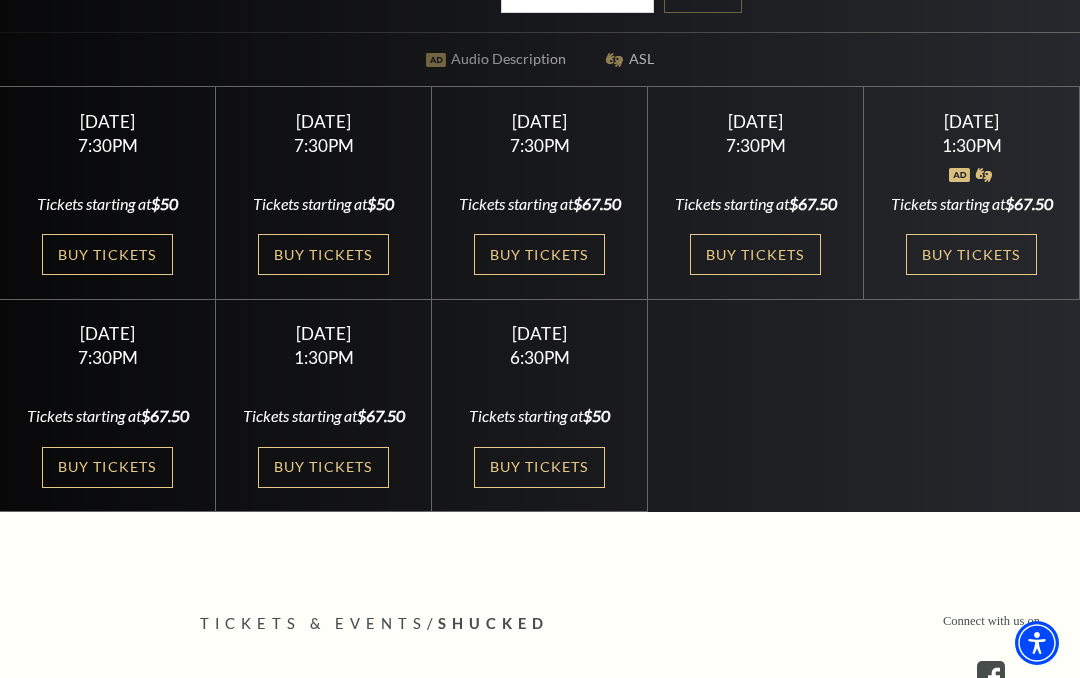 click on "Buy Tickets" at bounding box center [323, 254] 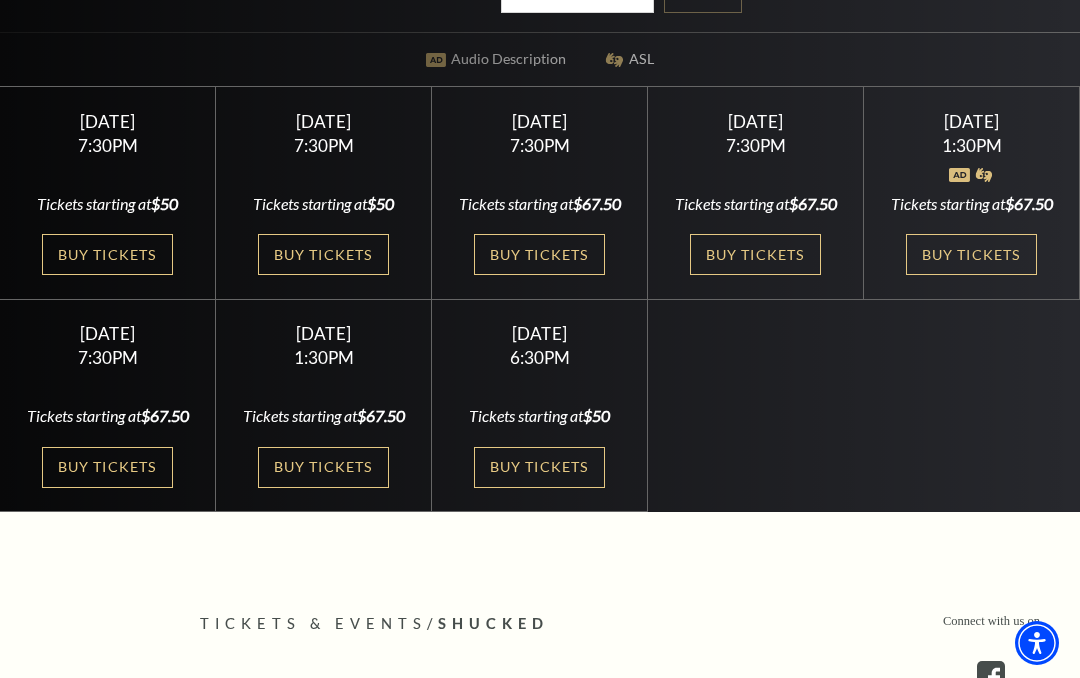 click on "Buy Tickets" at bounding box center [323, 254] 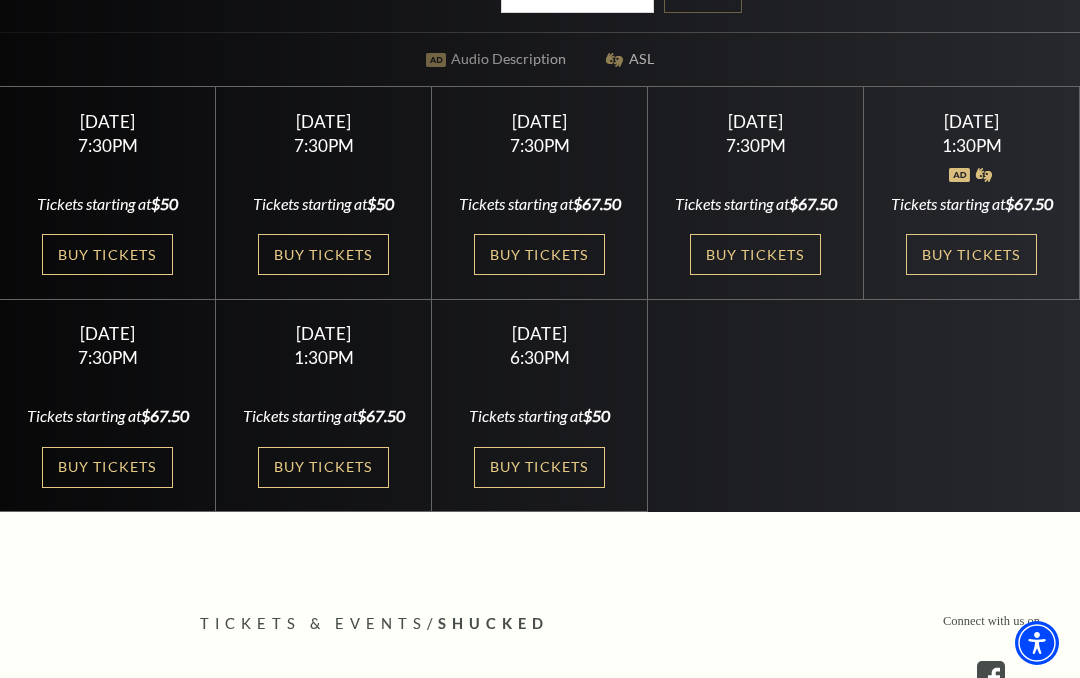 click on "Buy Tickets" at bounding box center [107, 254] 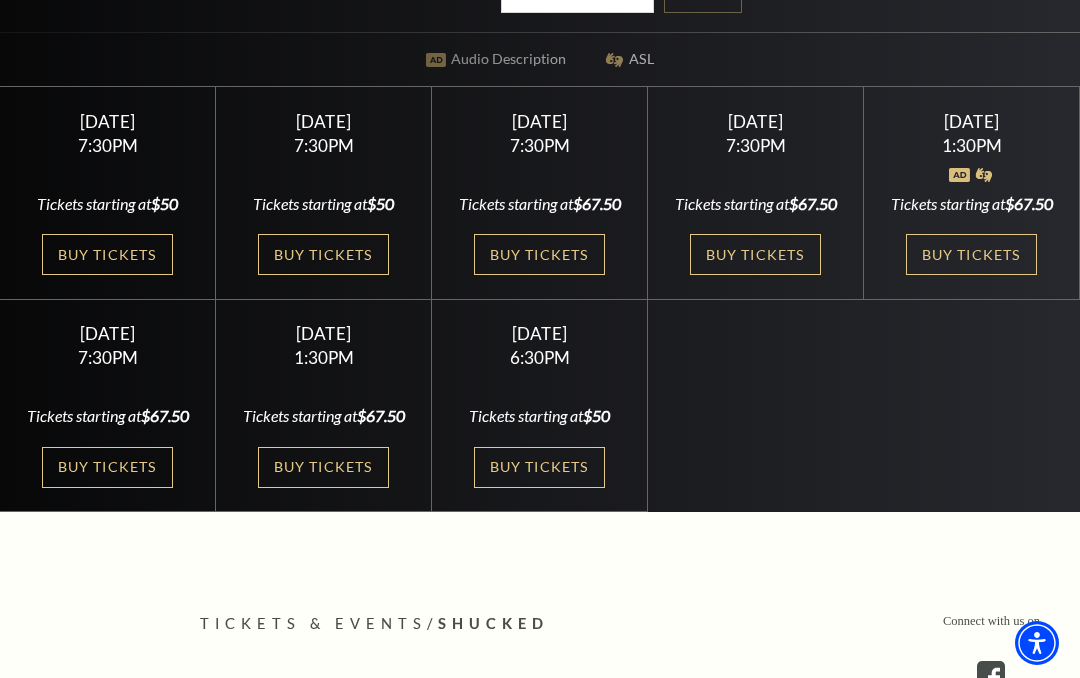 click on "Buy Tickets" at bounding box center (539, 254) 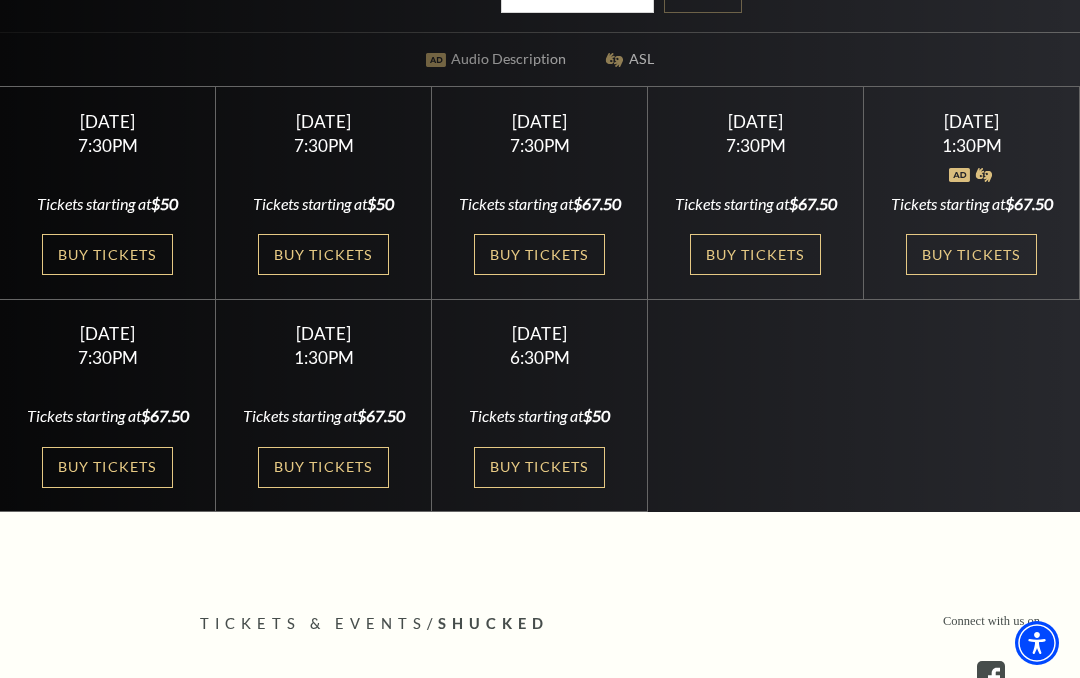 click on "Buy Tickets" at bounding box center [755, 254] 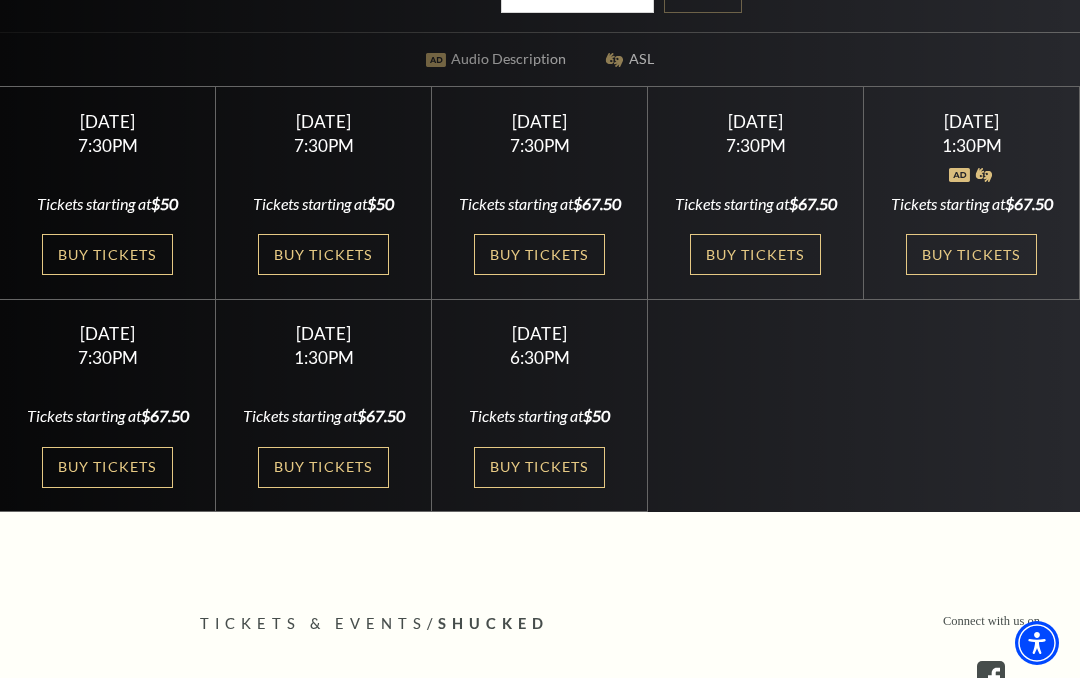 click on "Buy Tickets" at bounding box center [971, 254] 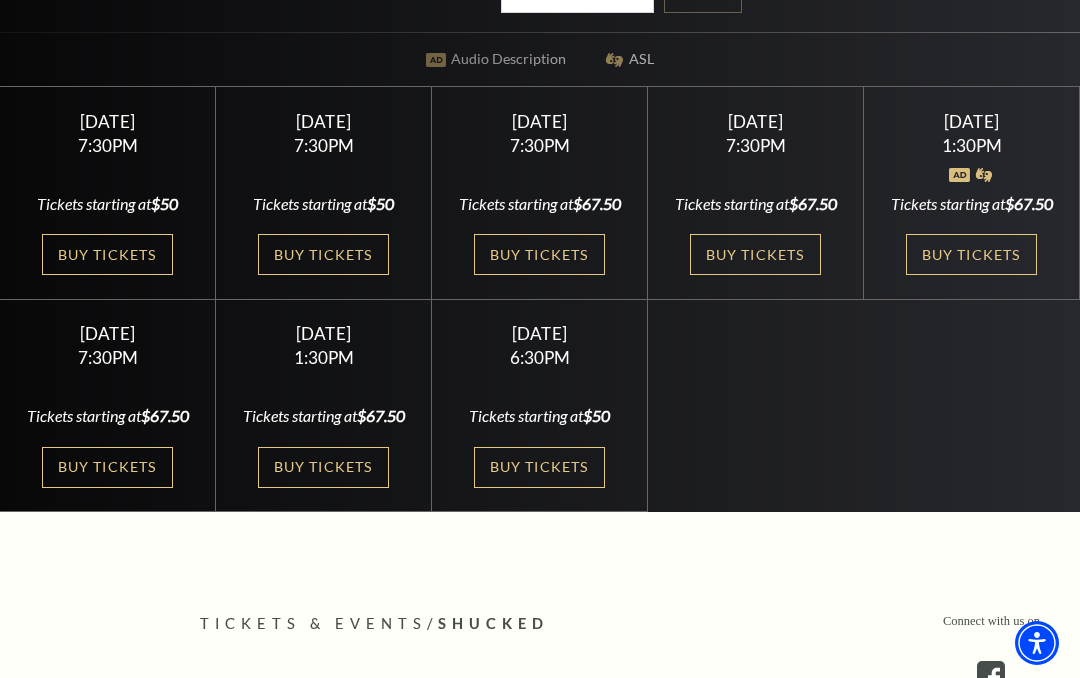 click on "Buy Tickets" at bounding box center (107, 467) 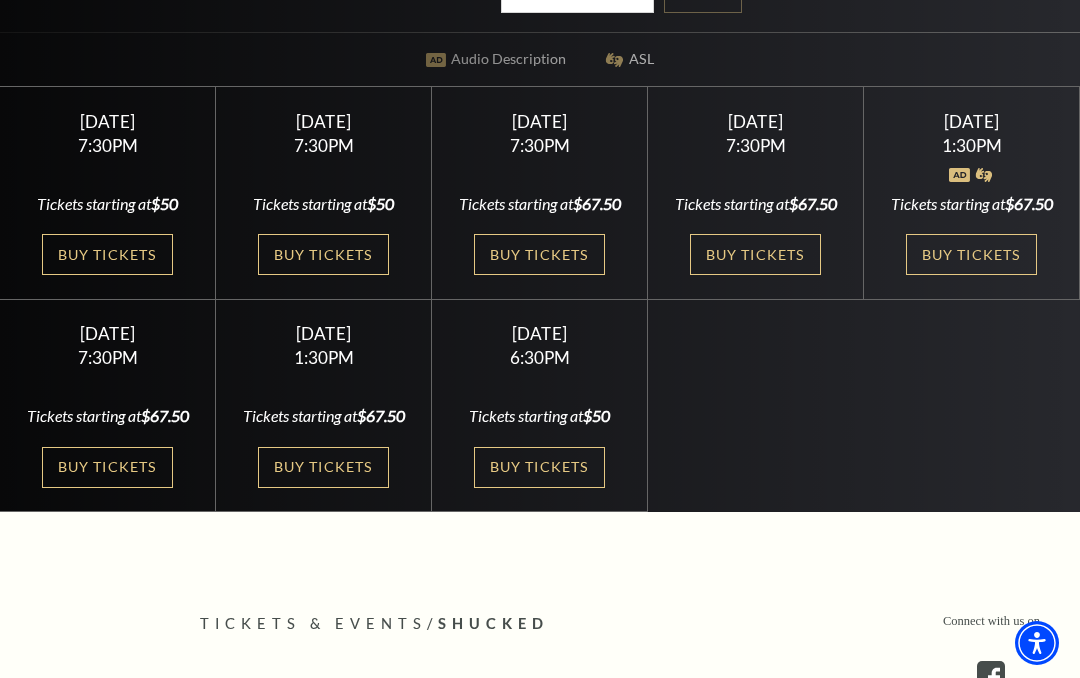 click on "Buy Tickets" at bounding box center (323, 467) 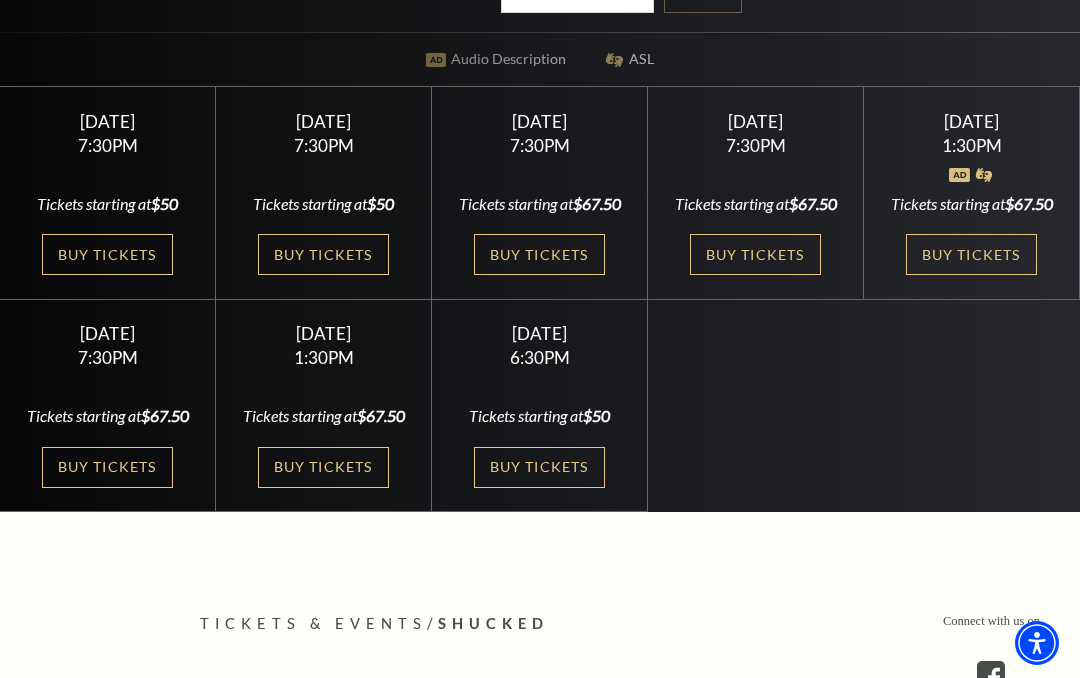 click on "Buy Tickets" at bounding box center [539, 467] 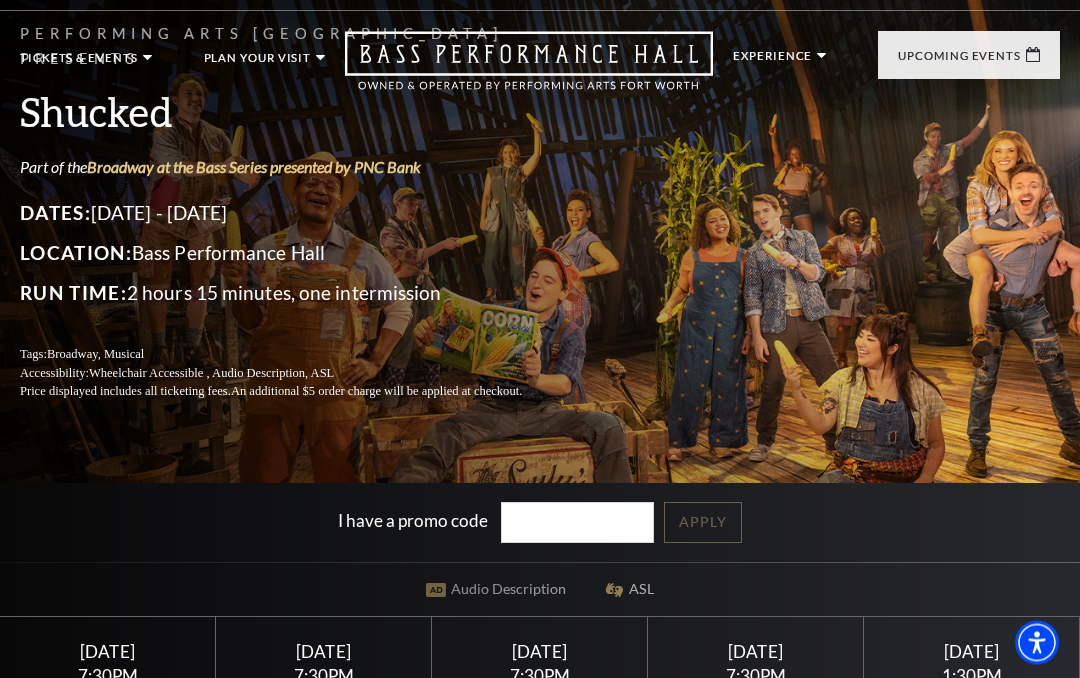scroll, scrollTop: 0, scrollLeft: 0, axis: both 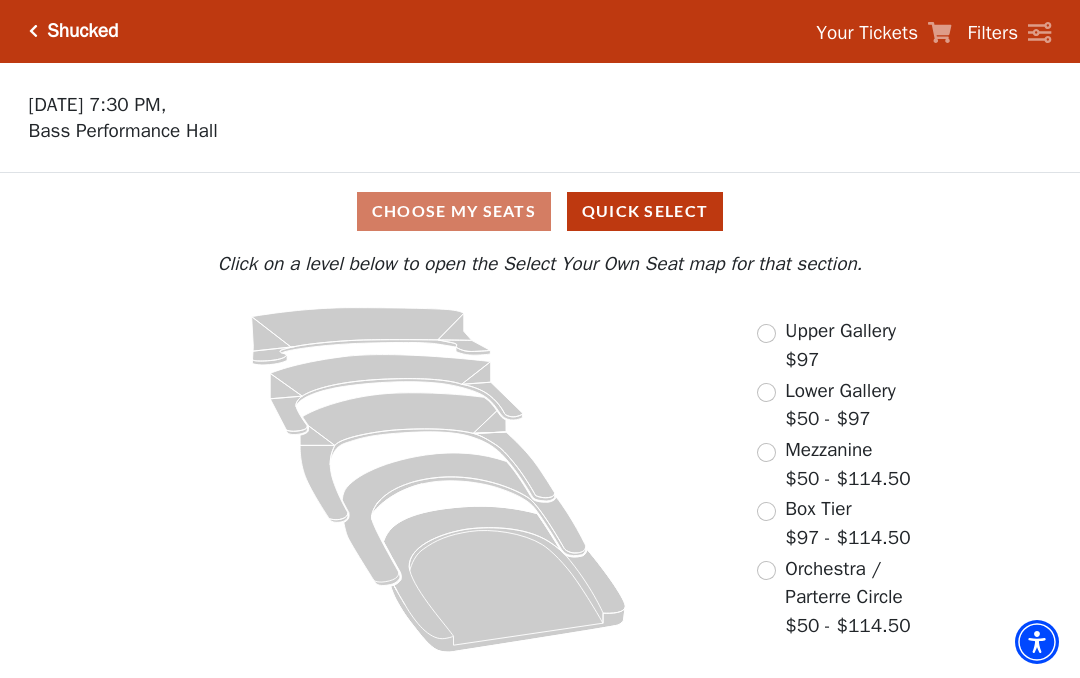 click at bounding box center [766, 393] 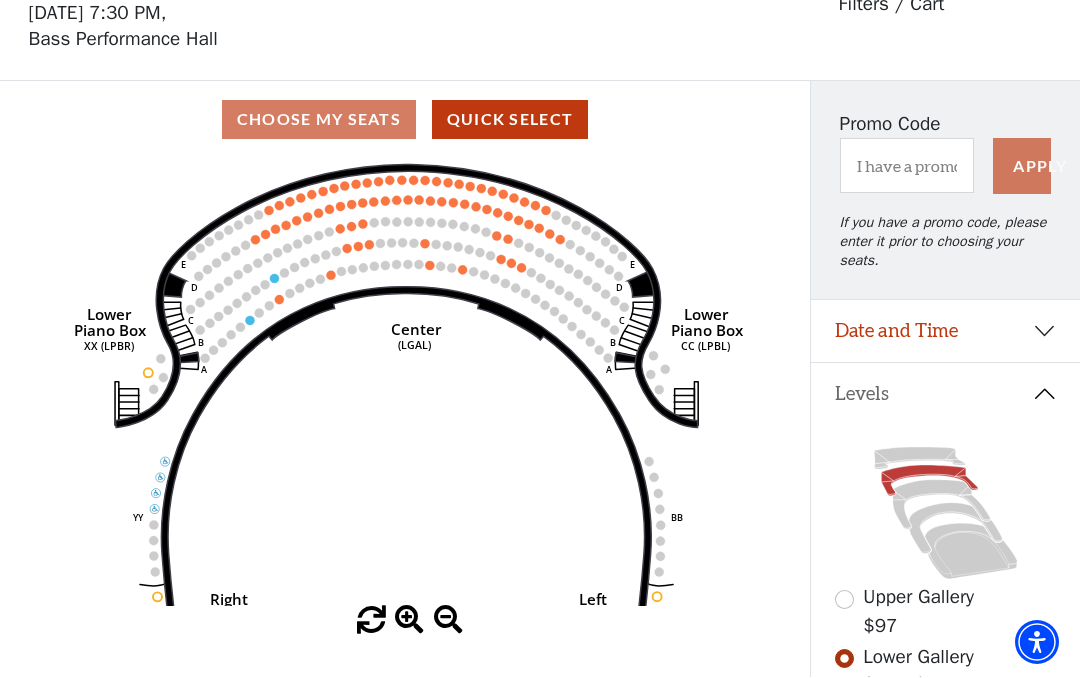 scroll, scrollTop: 93, scrollLeft: 0, axis: vertical 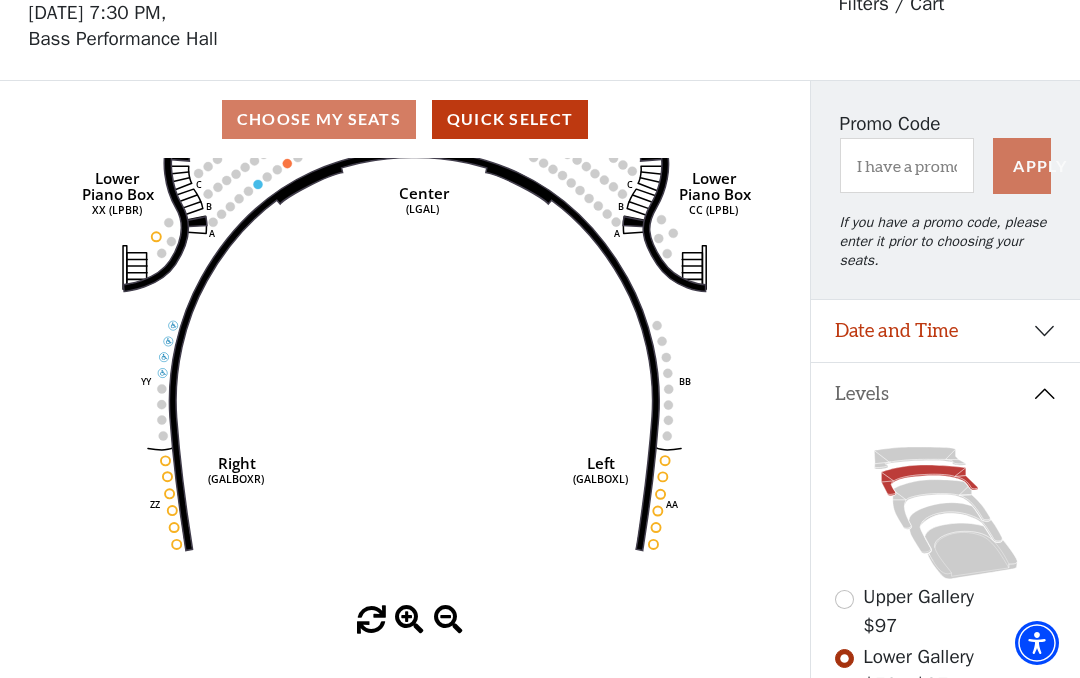 click on "Choose My Seats
Quick Select" at bounding box center [405, 119] 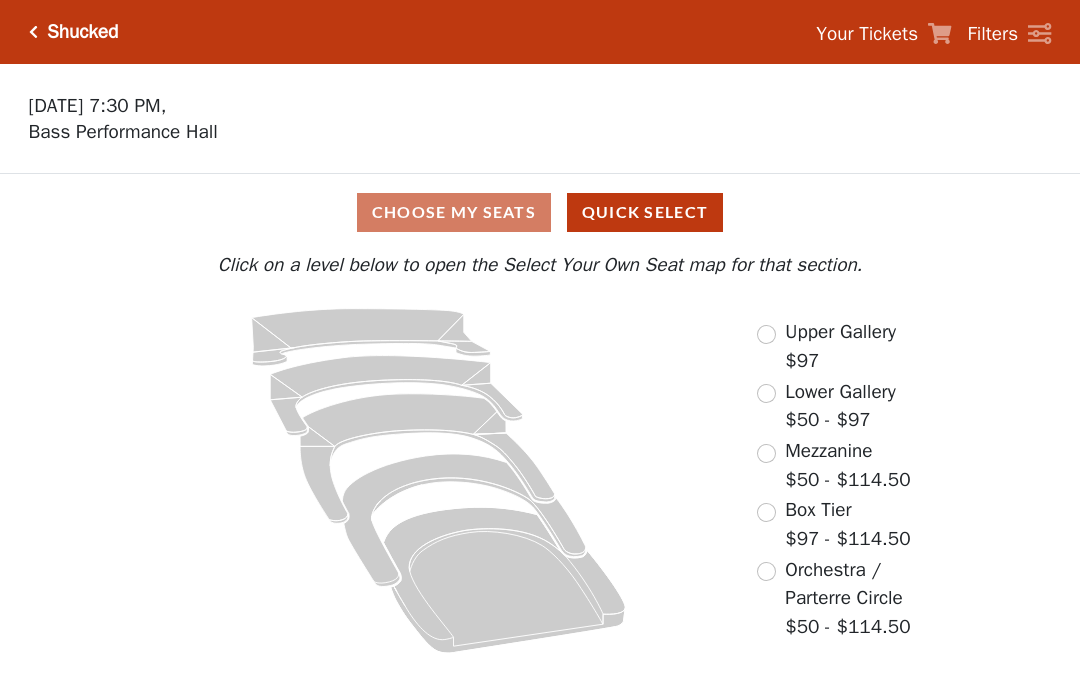 scroll, scrollTop: 0, scrollLeft: 0, axis: both 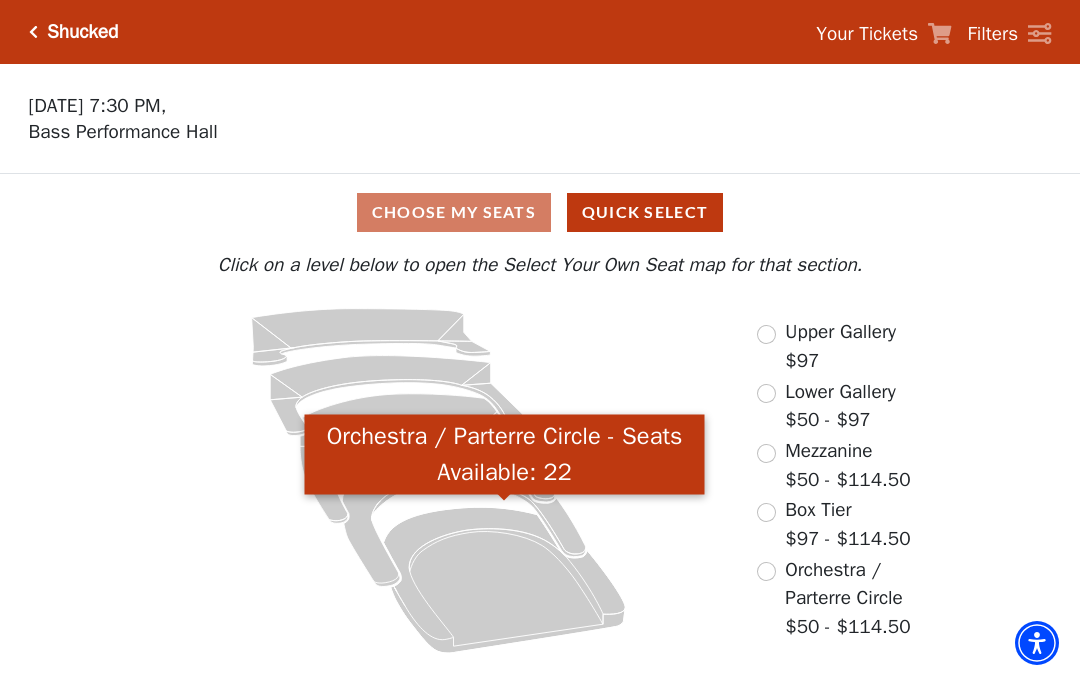 click 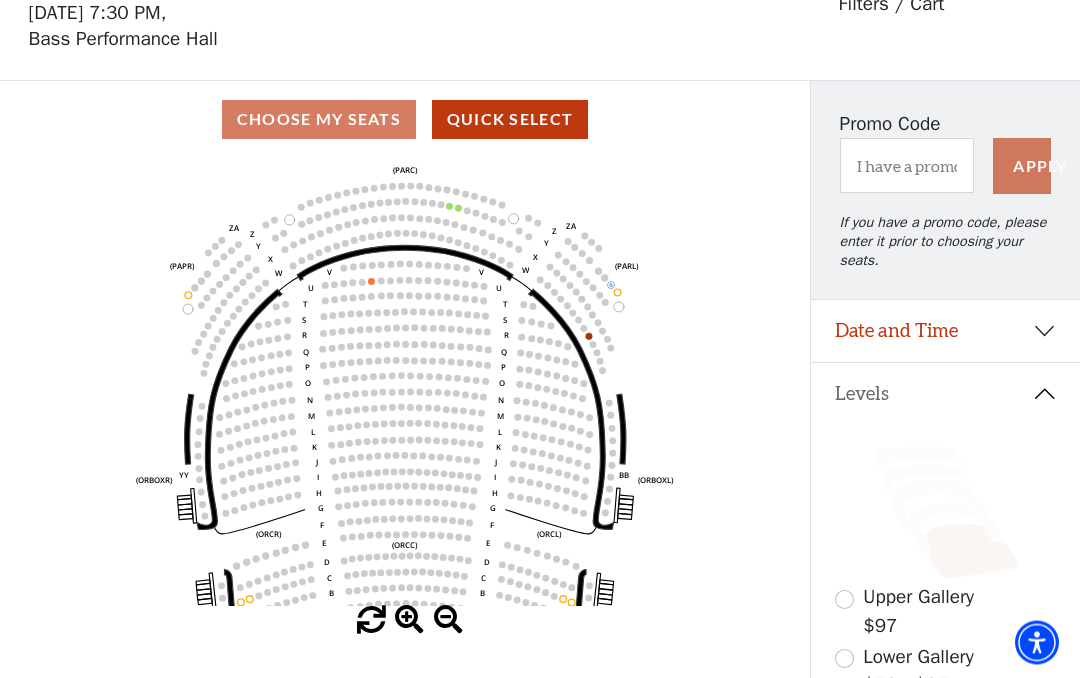scroll, scrollTop: 93, scrollLeft: 0, axis: vertical 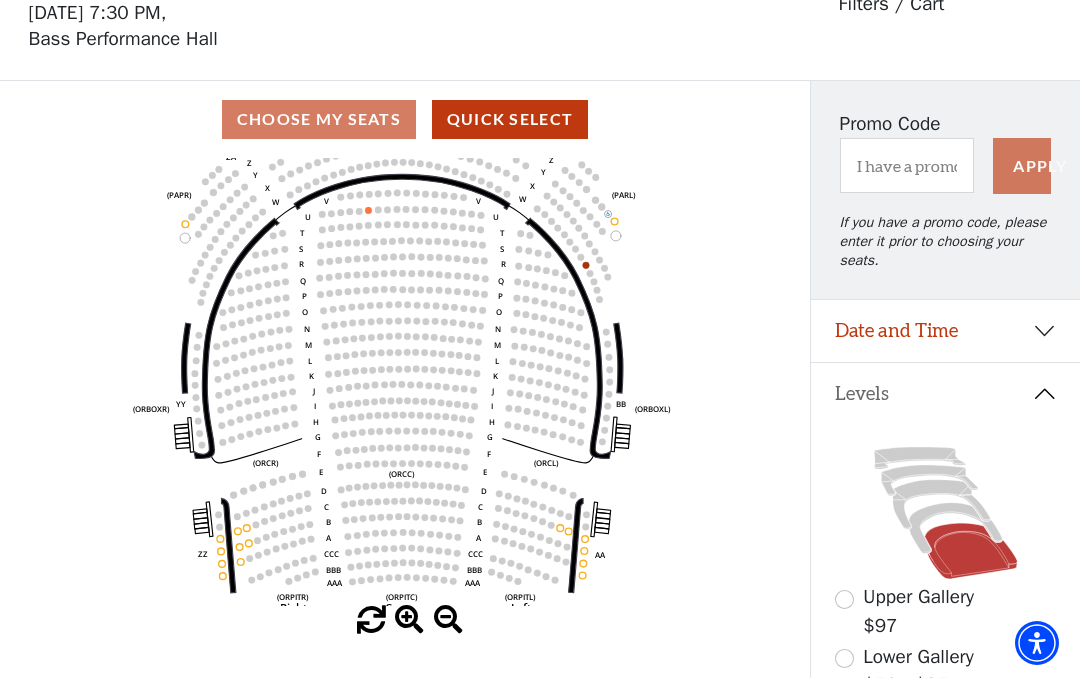 click 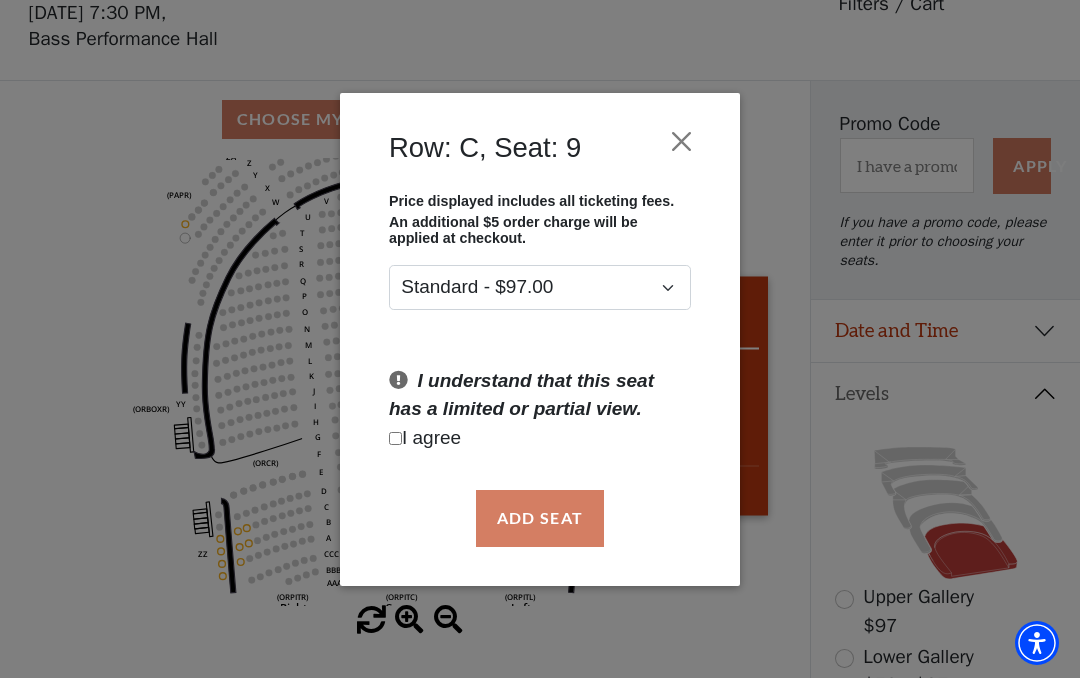 click at bounding box center [682, 141] 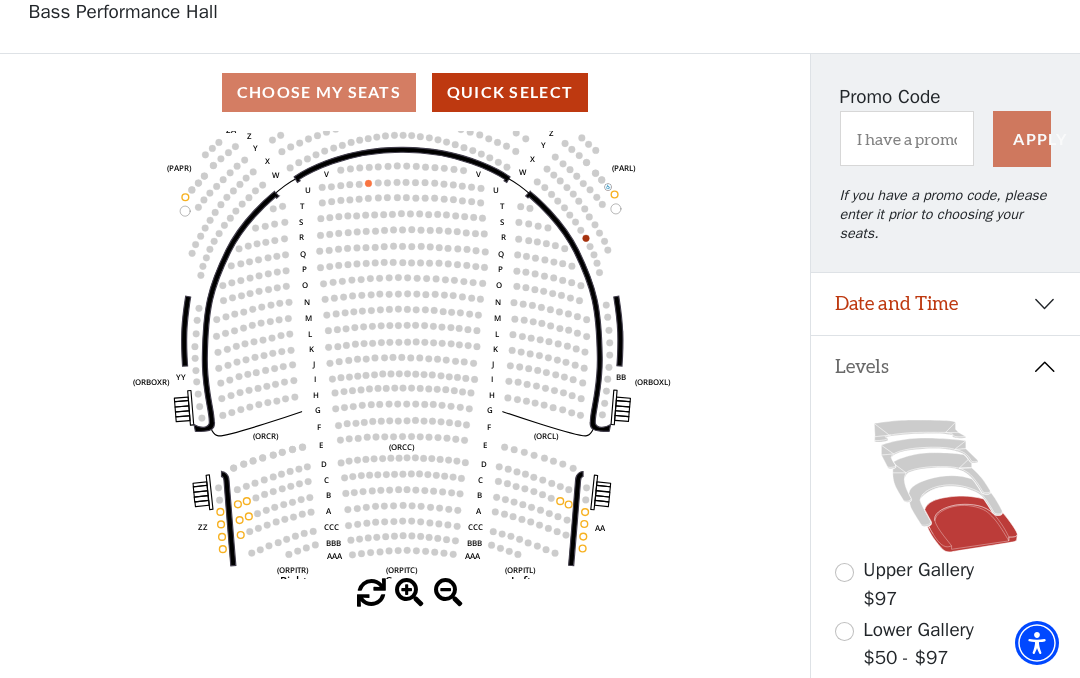 scroll, scrollTop: 145, scrollLeft: 0, axis: vertical 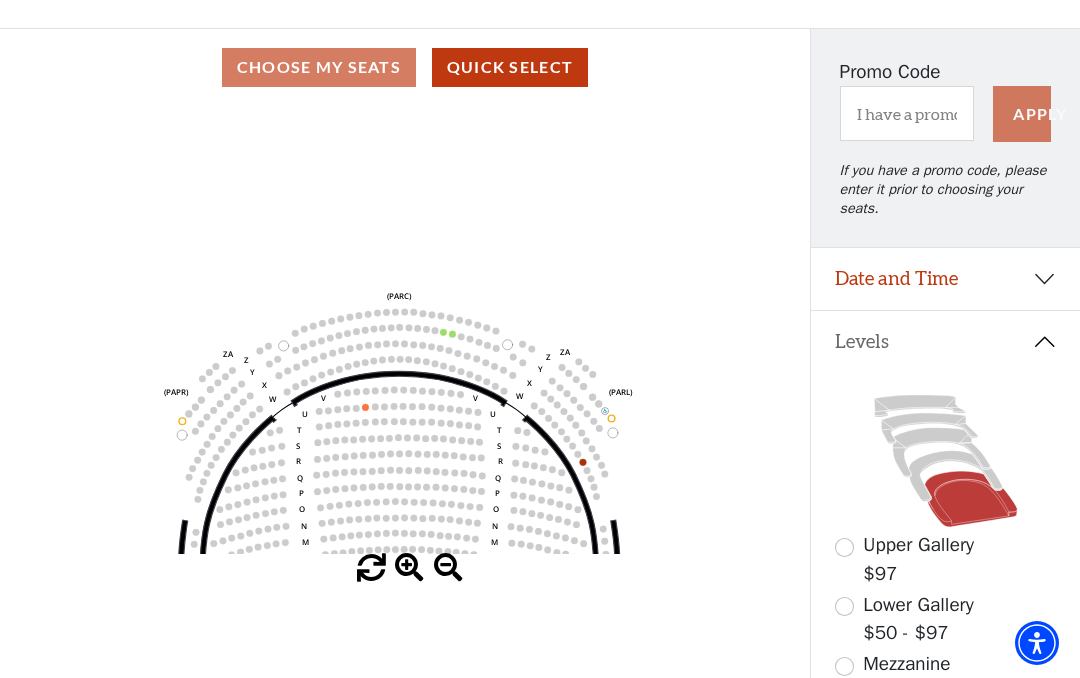 click on "Left   (ORPITL)   Right   (ORPITR)   Center   (ORPITC)   ZZ   AA   YY   BB   ZA   ZA   (ORCL)   (ORCR)   (ORCC)   (ORBOXL)   (ORBOXR)   (PARL)   (PAPR)   (PARC)   Z   Y   X   W   Z   Y   X   W   V   U   T   S   R   Q   P   O   N   M   L   K   J   I   H   G   F   E   D   C   B   A   CCC   BBB   AAA   V   U   T   S   R   Q   P   O   N   M   L   K   J   I   H   G   F   E   D   C   B   A   CCC   BBB   AAA" 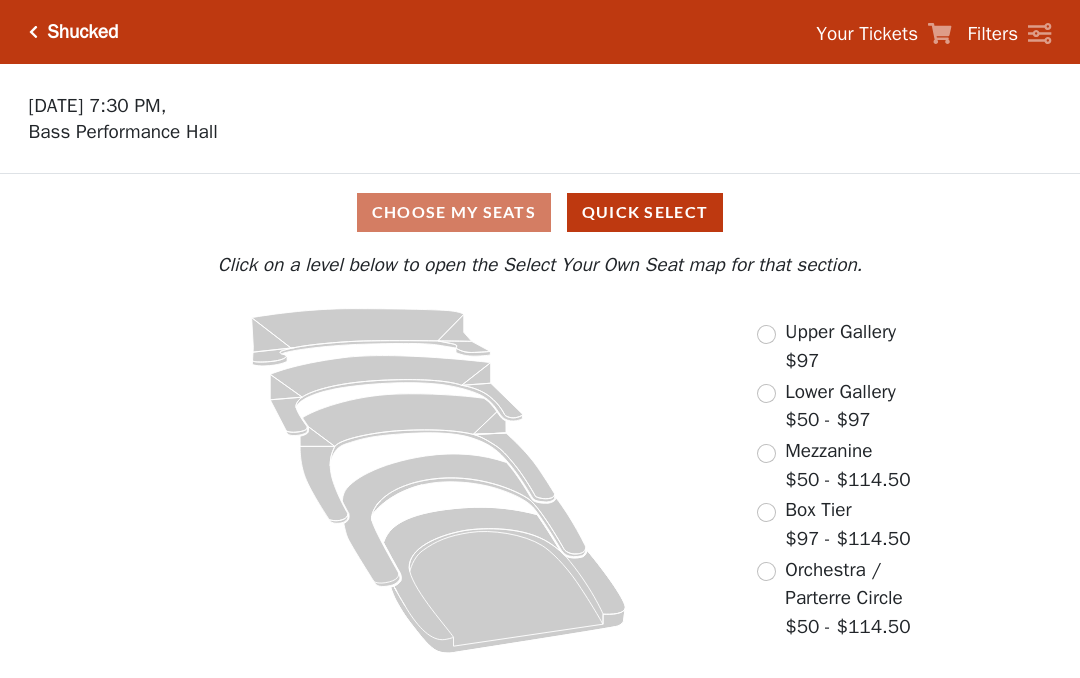 scroll, scrollTop: 0, scrollLeft: 0, axis: both 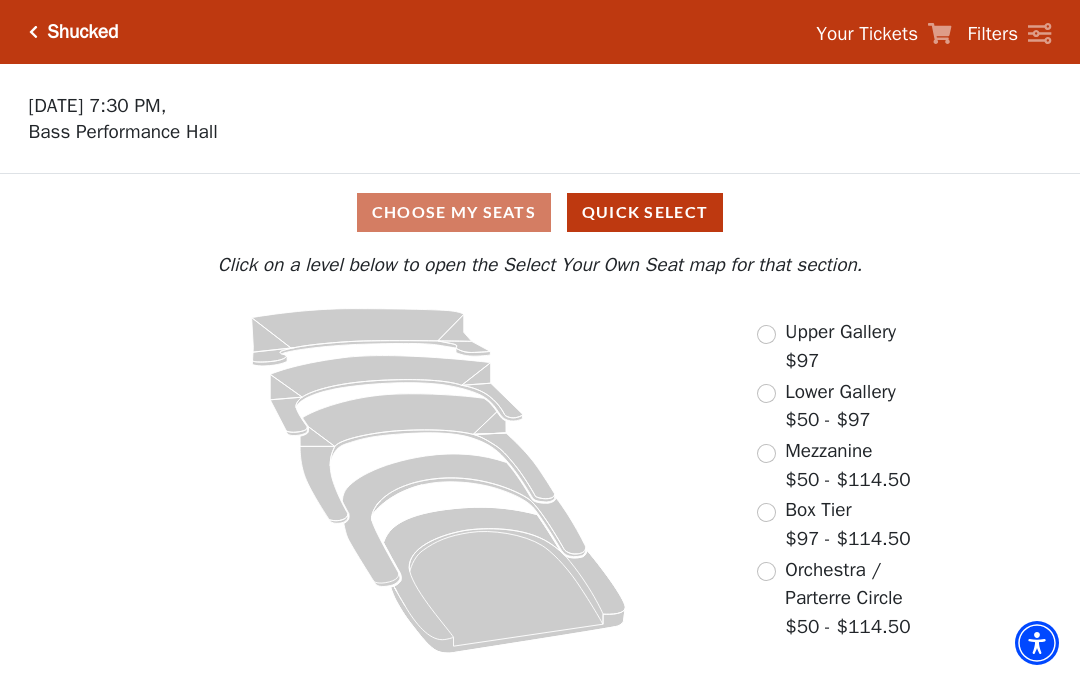 click on "Orchestra / Parterre Circle" at bounding box center (844, 584) 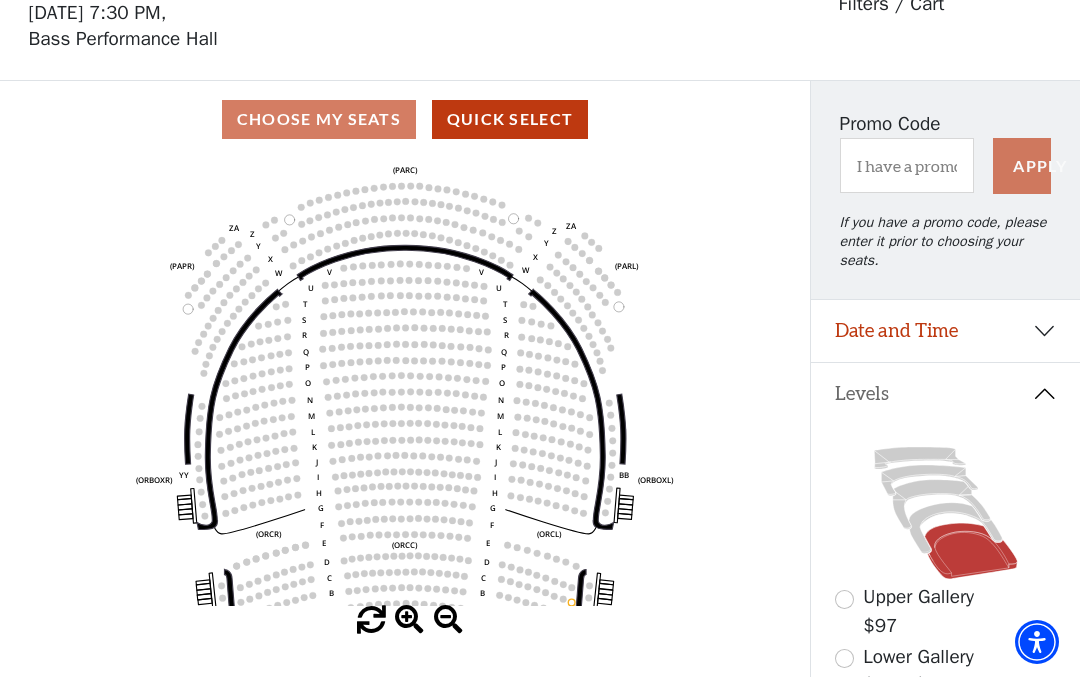 scroll, scrollTop: 93, scrollLeft: 0, axis: vertical 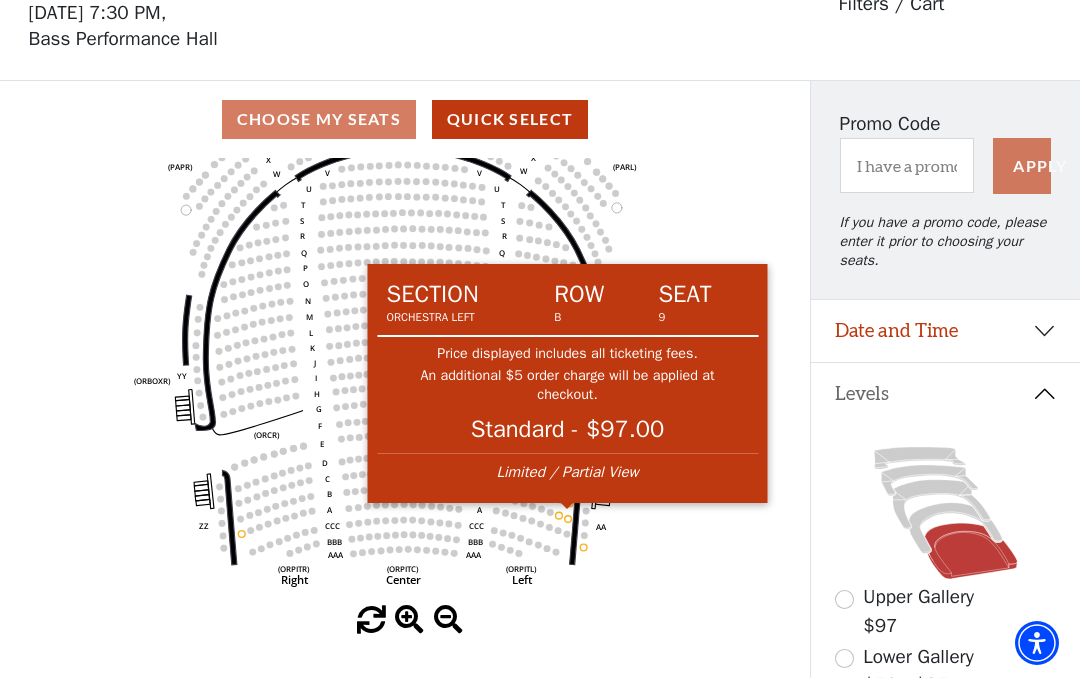 click 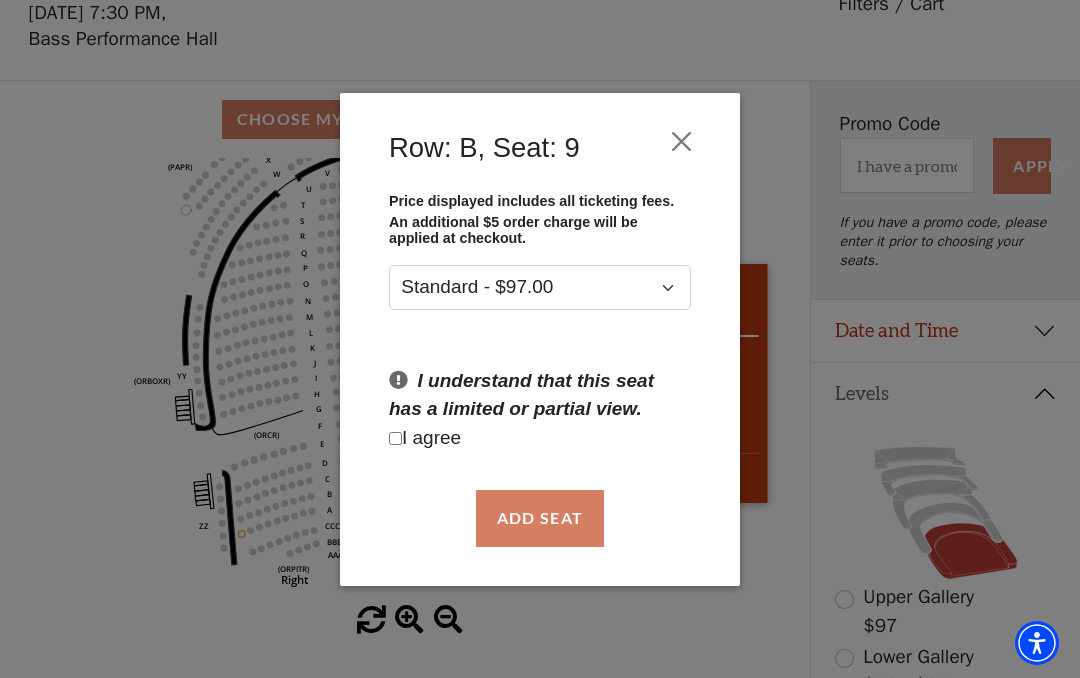 click at bounding box center [682, 141] 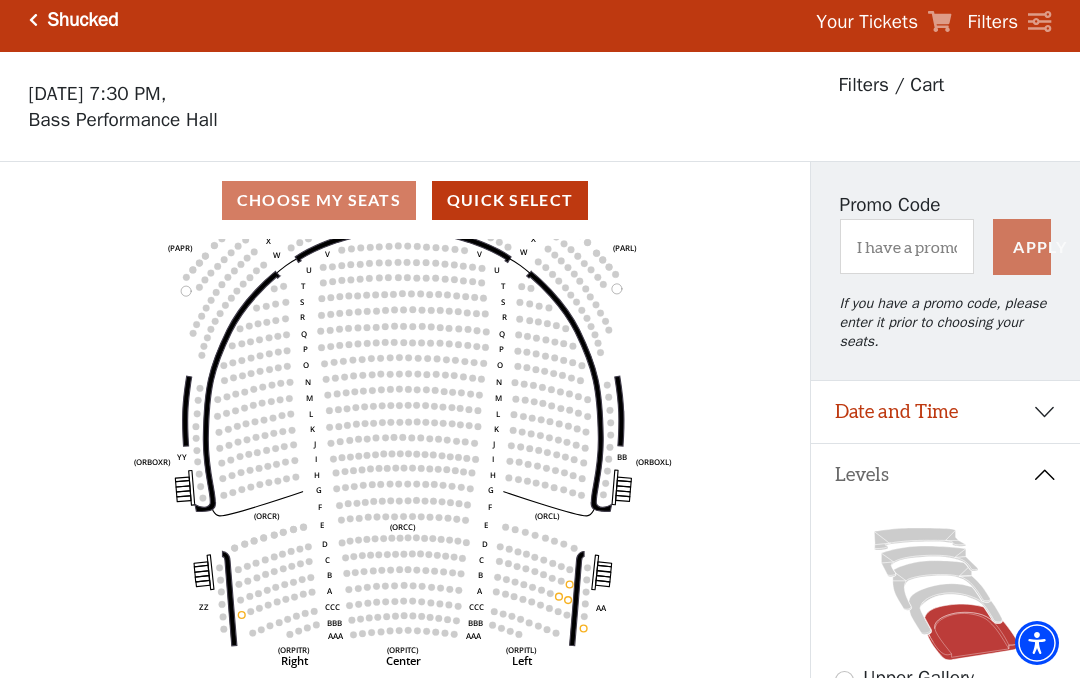 scroll, scrollTop: 0, scrollLeft: 0, axis: both 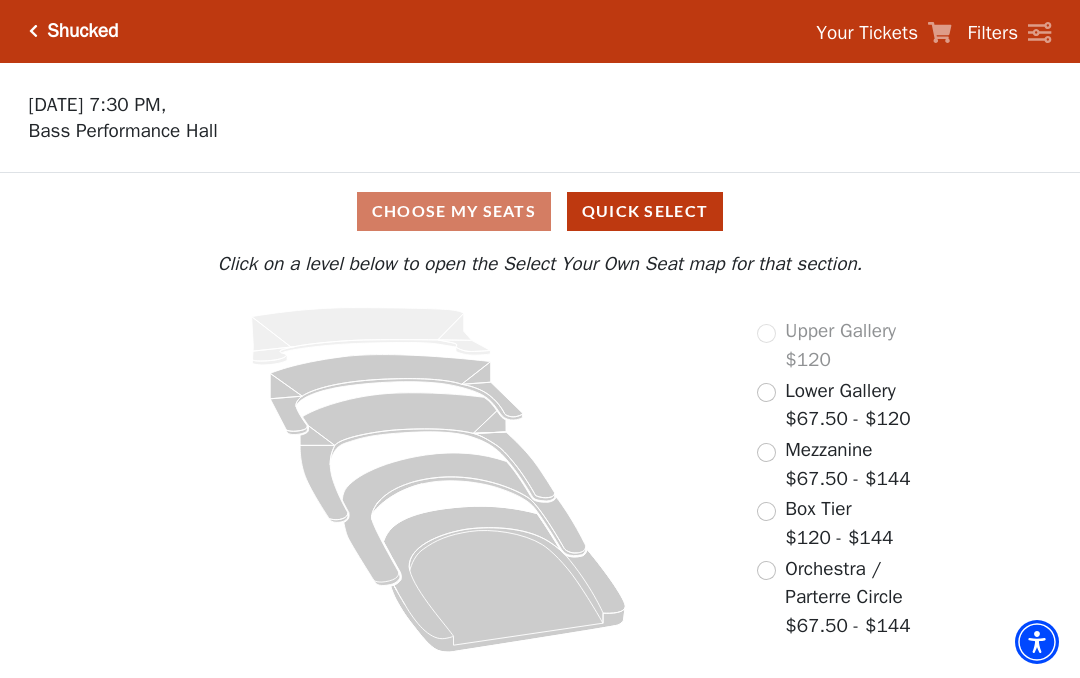 click on "Orchestra / Parterre Circle" at bounding box center (844, 584) 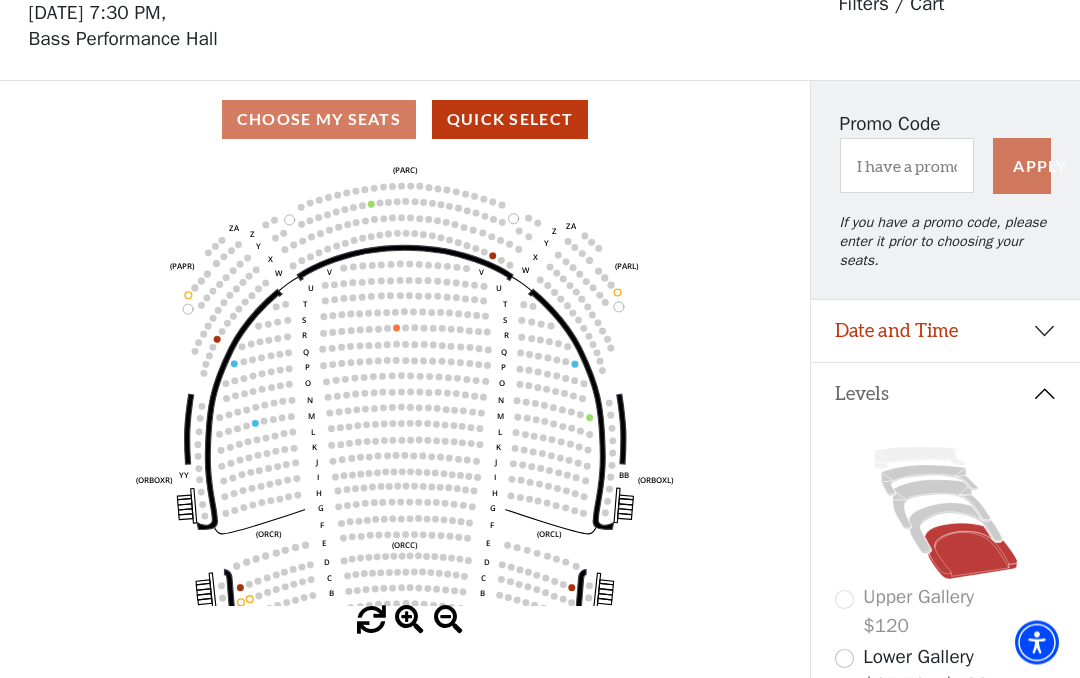 scroll, scrollTop: 93, scrollLeft: 0, axis: vertical 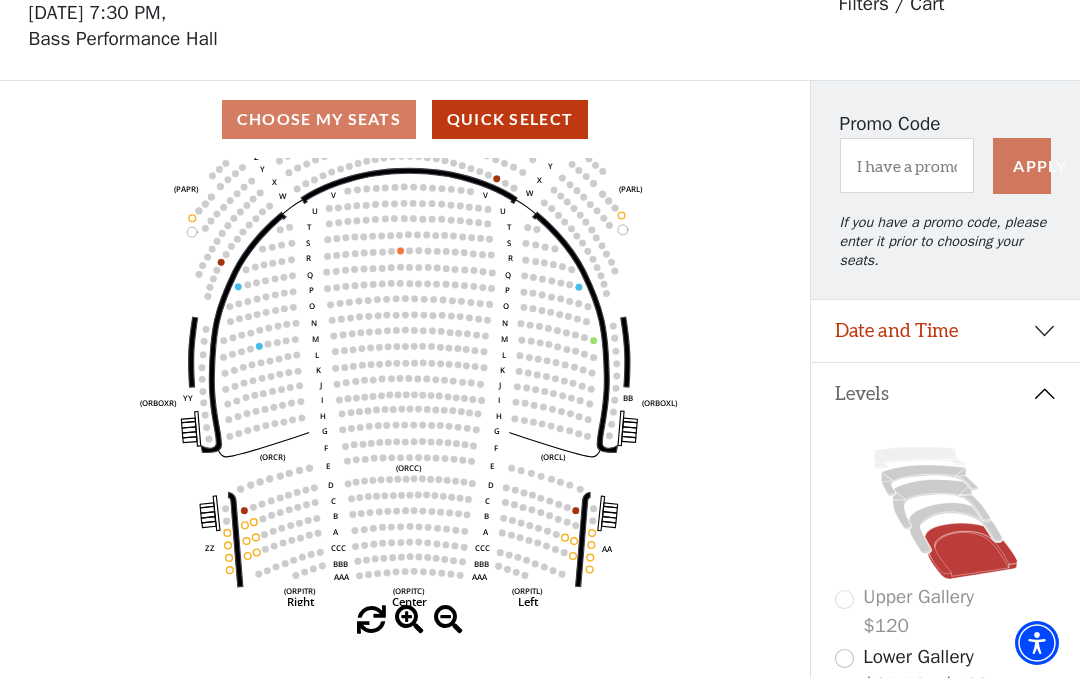 click 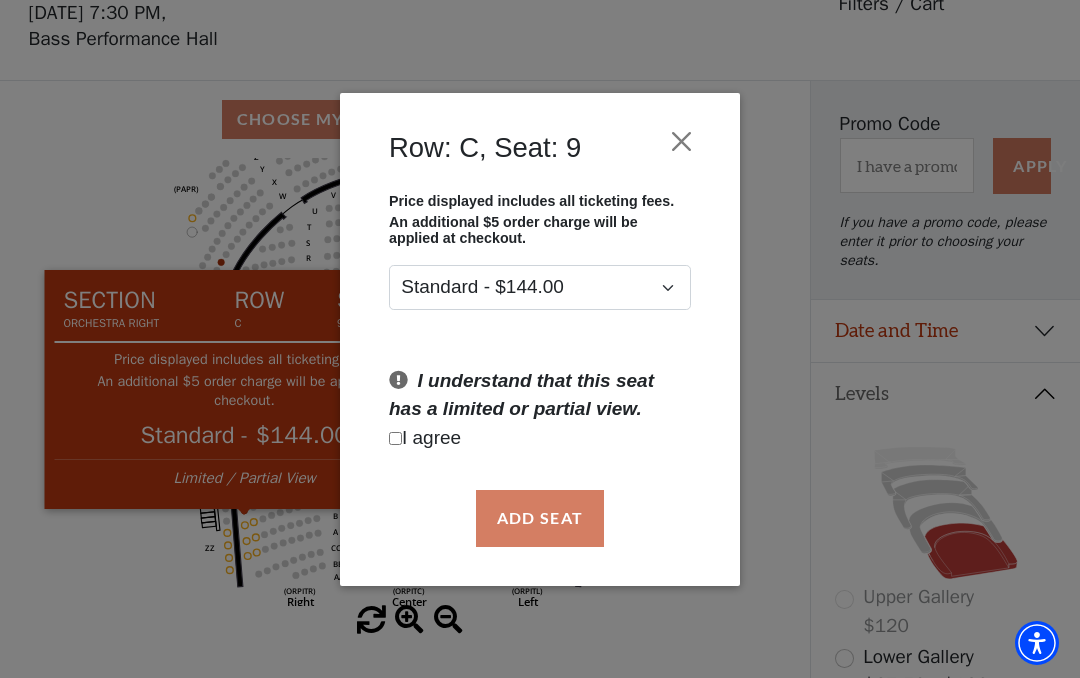 click at bounding box center (682, 141) 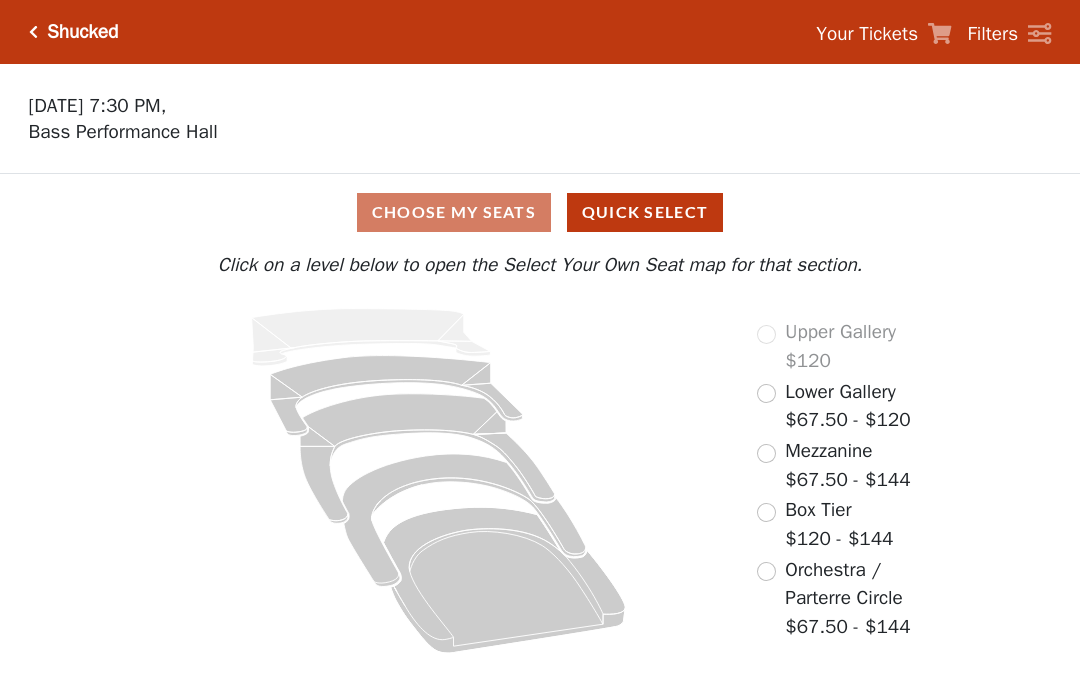 scroll, scrollTop: 0, scrollLeft: 0, axis: both 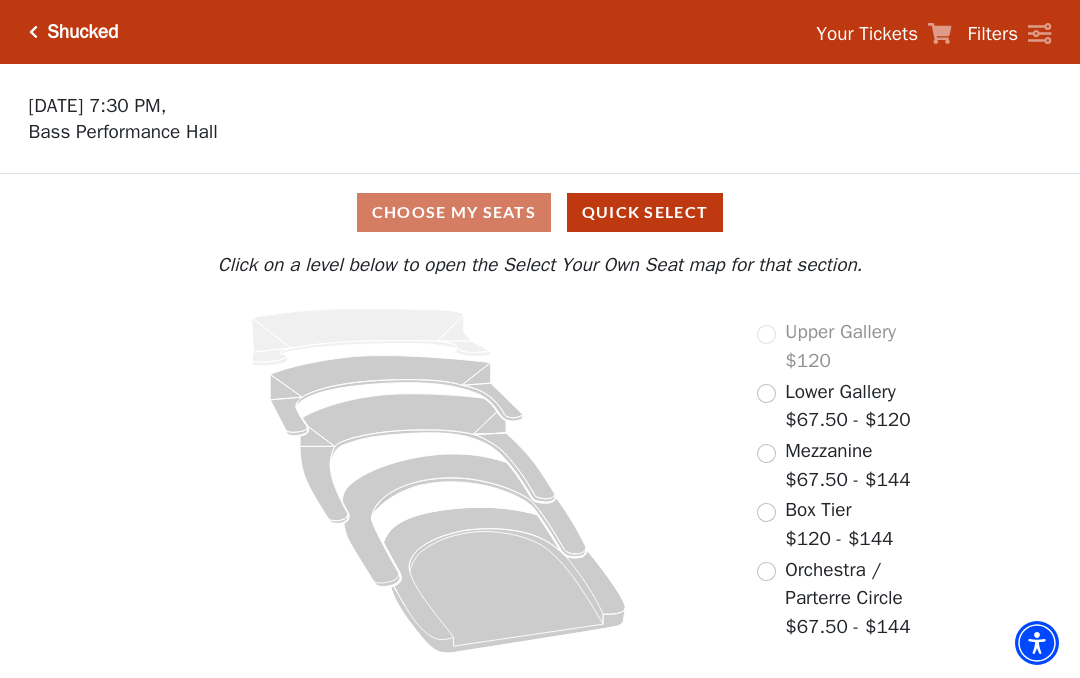 click on "Orchestra / Parterre Circle" at bounding box center [844, 584] 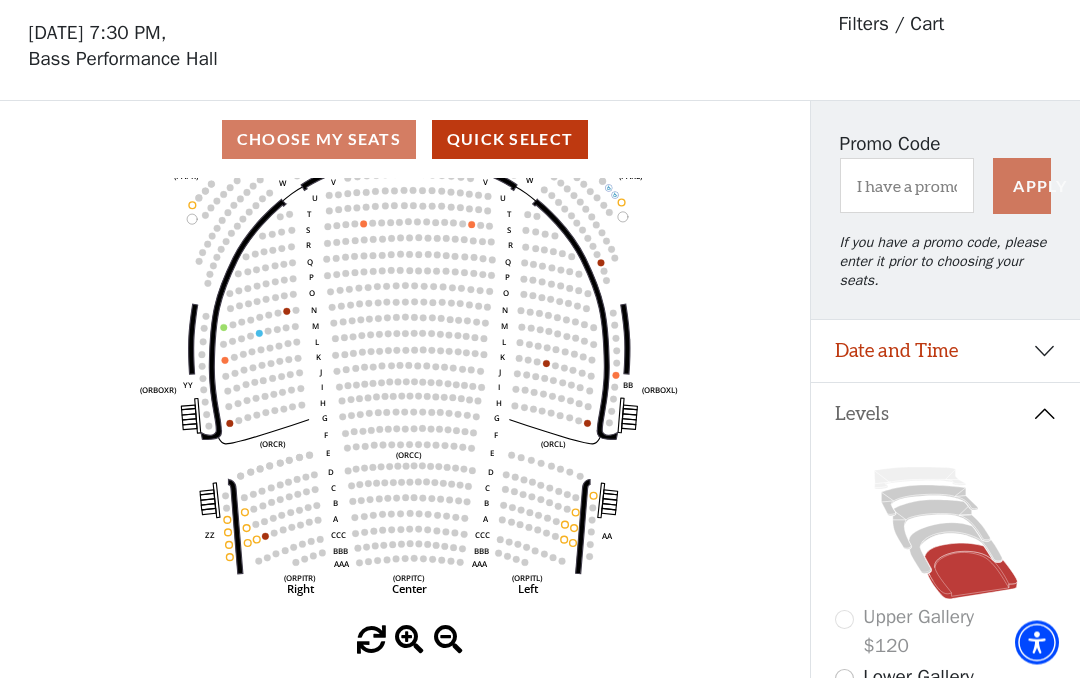 scroll, scrollTop: 0, scrollLeft: 0, axis: both 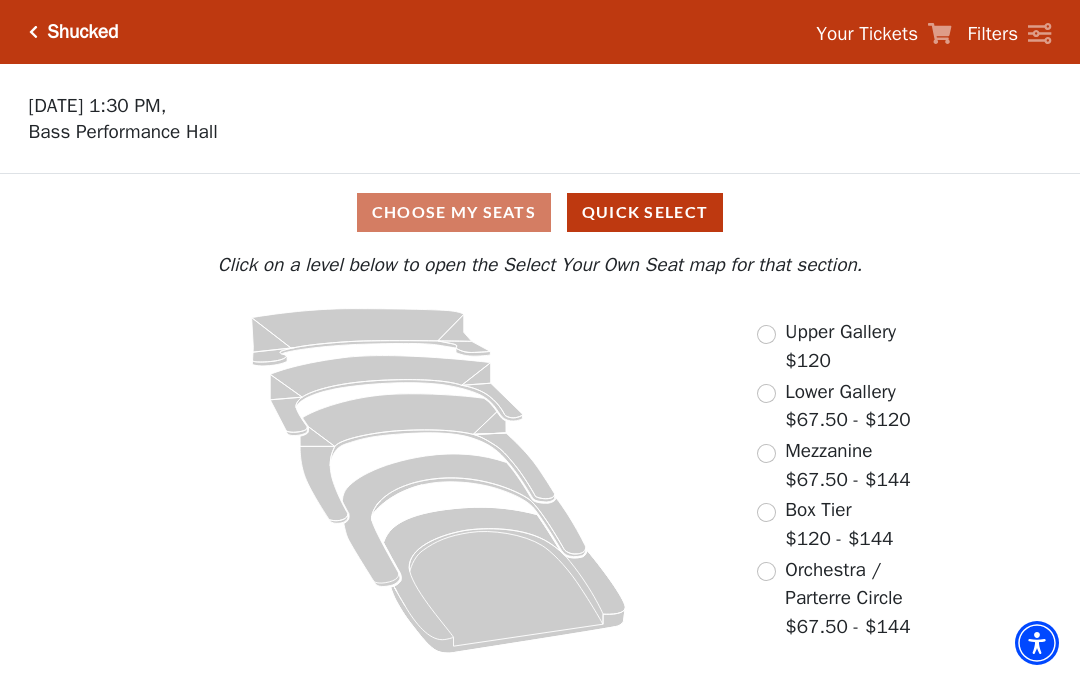 click on "Orchestra / Parterre Circle $67.50 - $144" at bounding box center [858, 599] 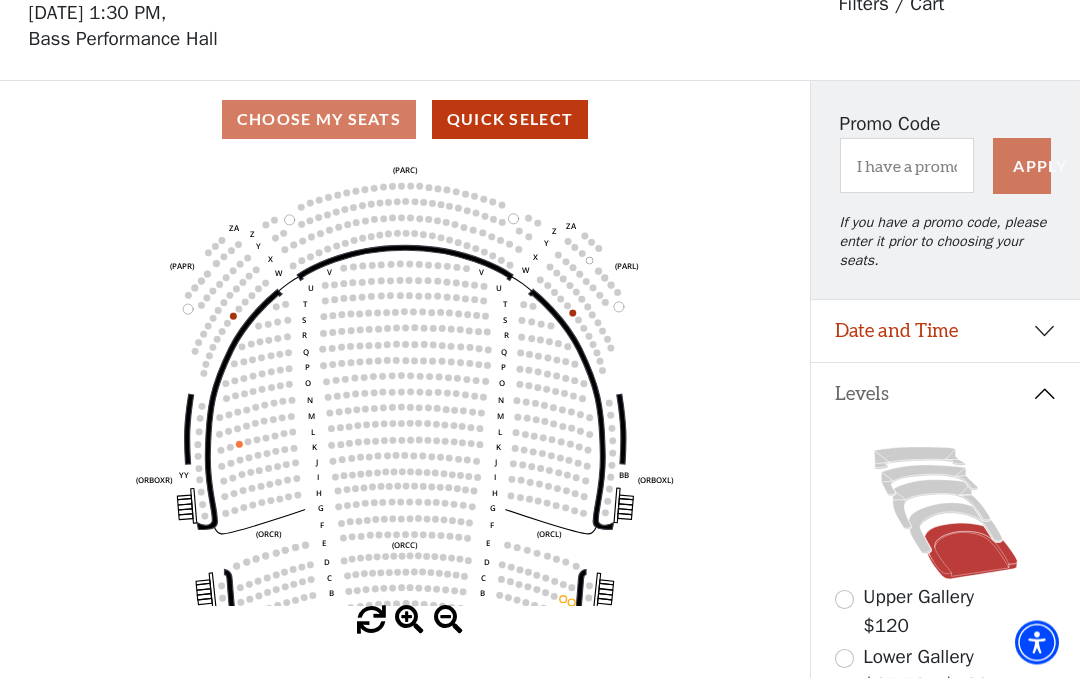 scroll, scrollTop: 93, scrollLeft: 0, axis: vertical 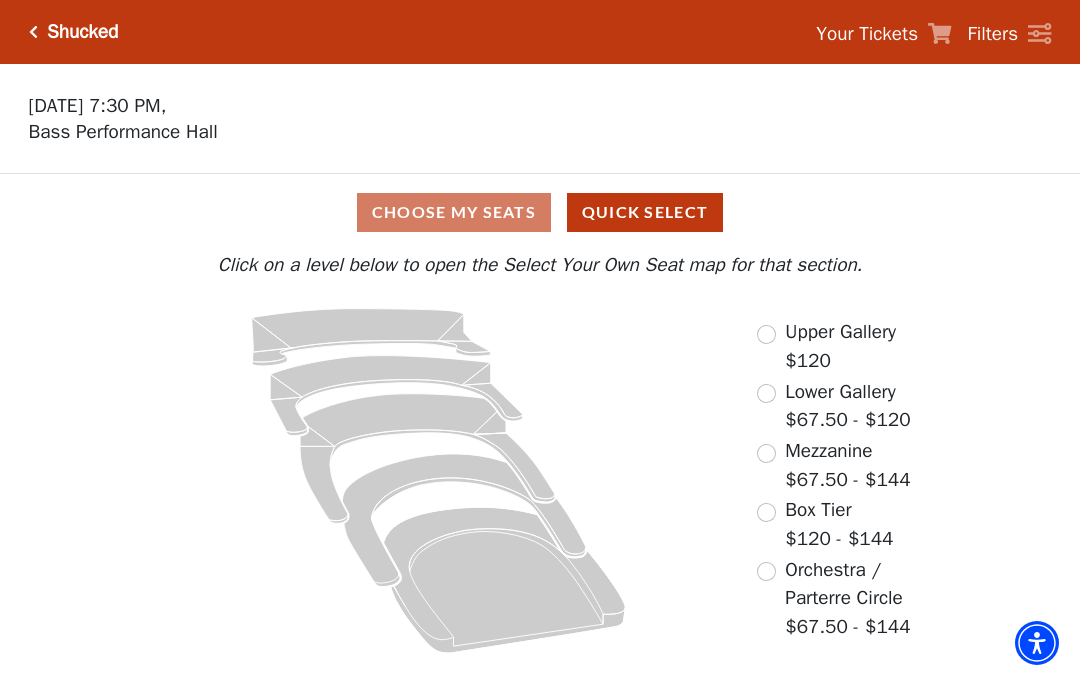 click on "Orchestra / Parterre Circle" at bounding box center [844, 584] 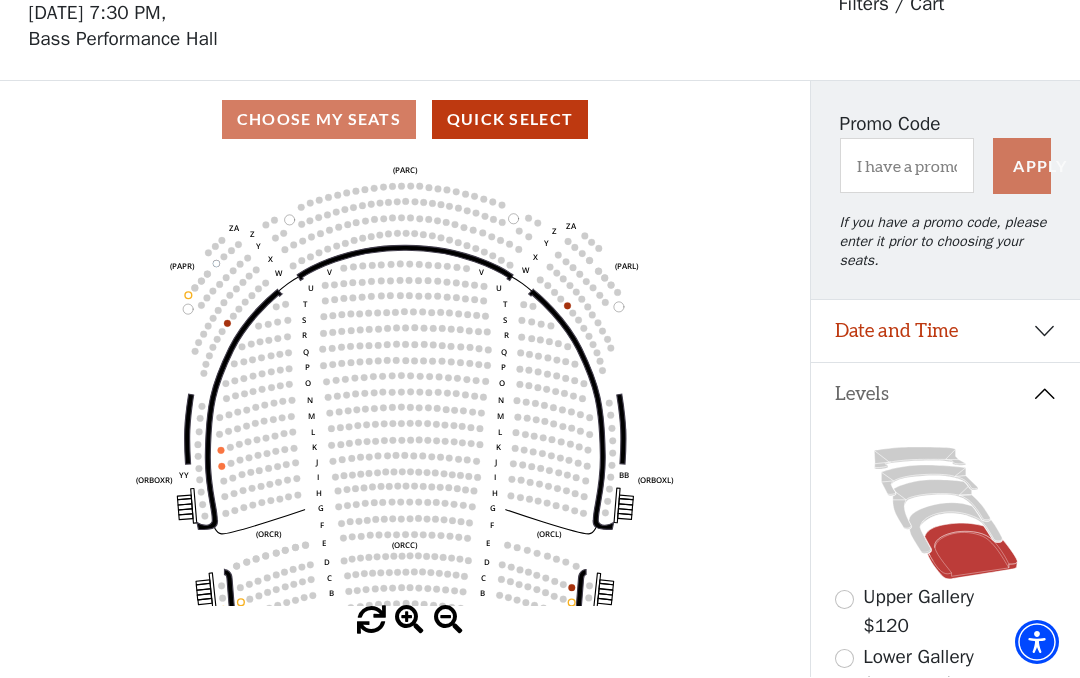 scroll, scrollTop: 93, scrollLeft: 0, axis: vertical 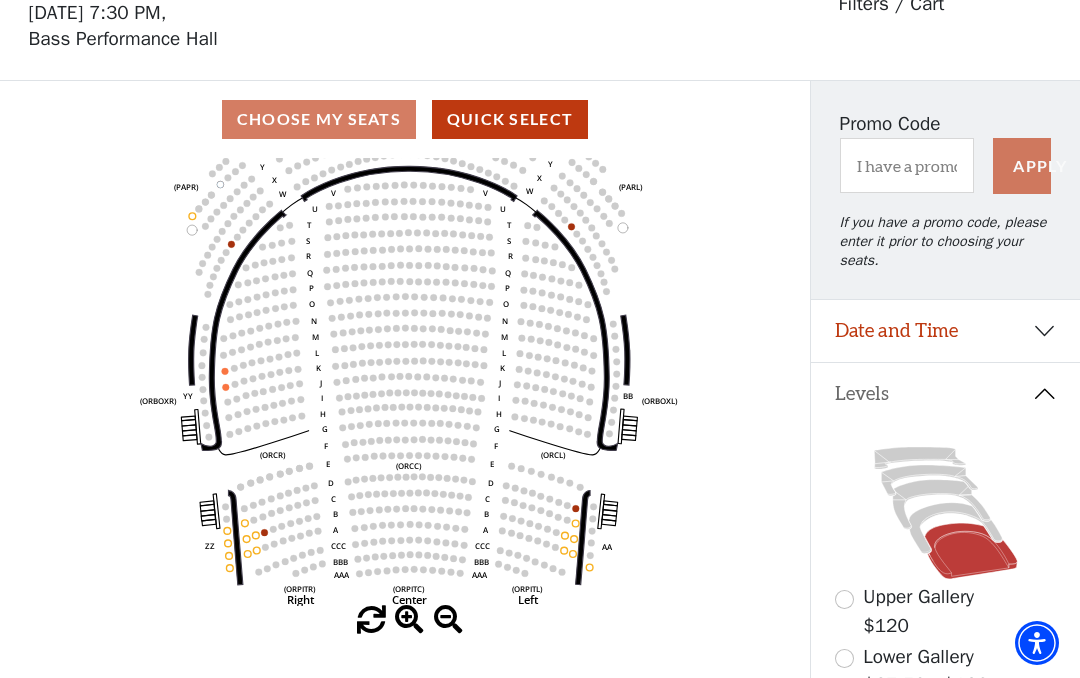 click on "Left   (ORPITL)   Right   (ORPITR)   Center   (ORPITC)   ZZ   AA   YY   BB   ZA   ZA   (ORCL)   (ORCR)   (ORCC)   (ORBOXL)   (ORBOXR)   (PARL)   (PAPR)   (PARC)   Z   Y   X   W   Z   Y   X   W   V   U   T   S   R   Q   P   O   N   M   L   K   J   I   H   G   F   E   D   C   B   A   CCC   BBB   AAA   V   U   T   S   R   Q   P   O   N   M   L   K   J   I   H   G   F   E   D   C   B   A   CCC   BBB   AAA" 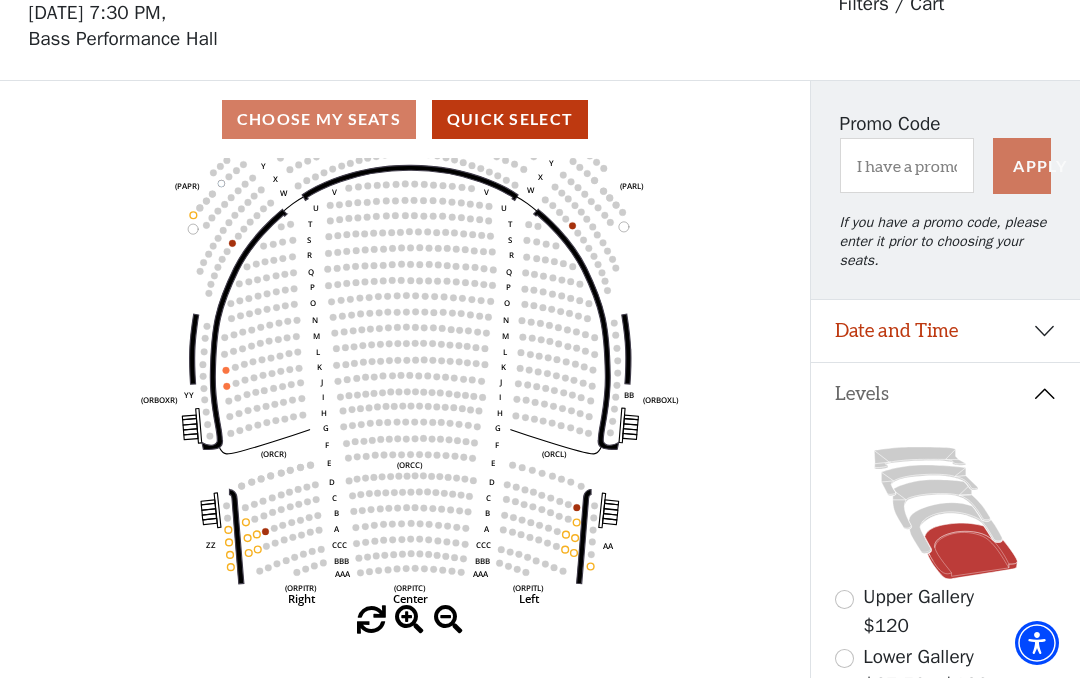 click 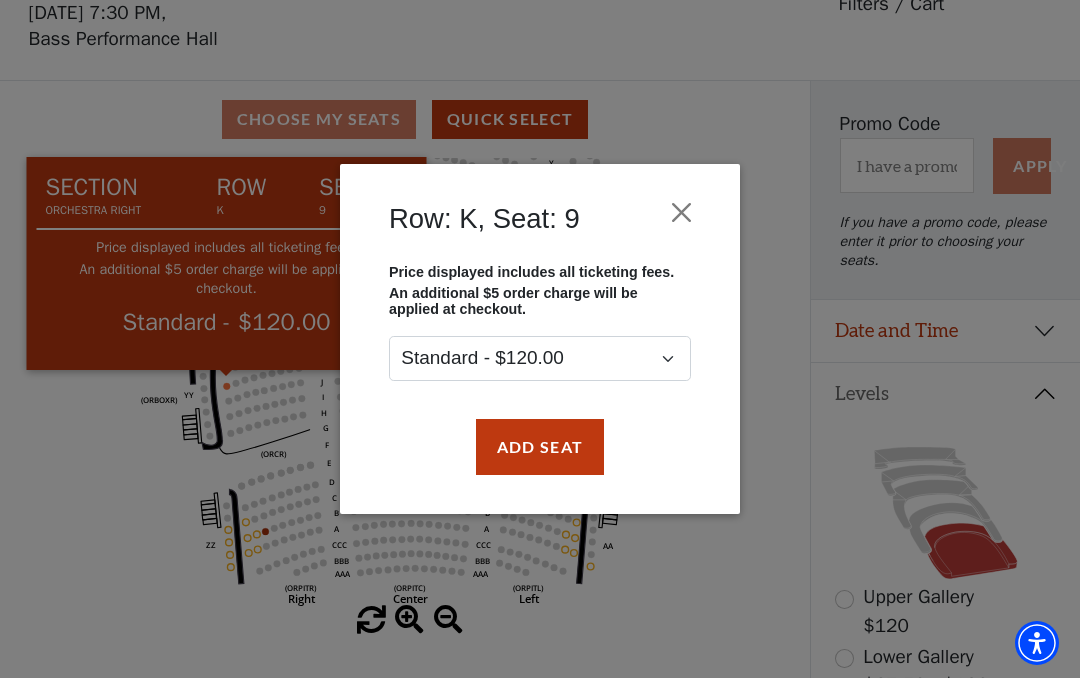 click at bounding box center (682, 212) 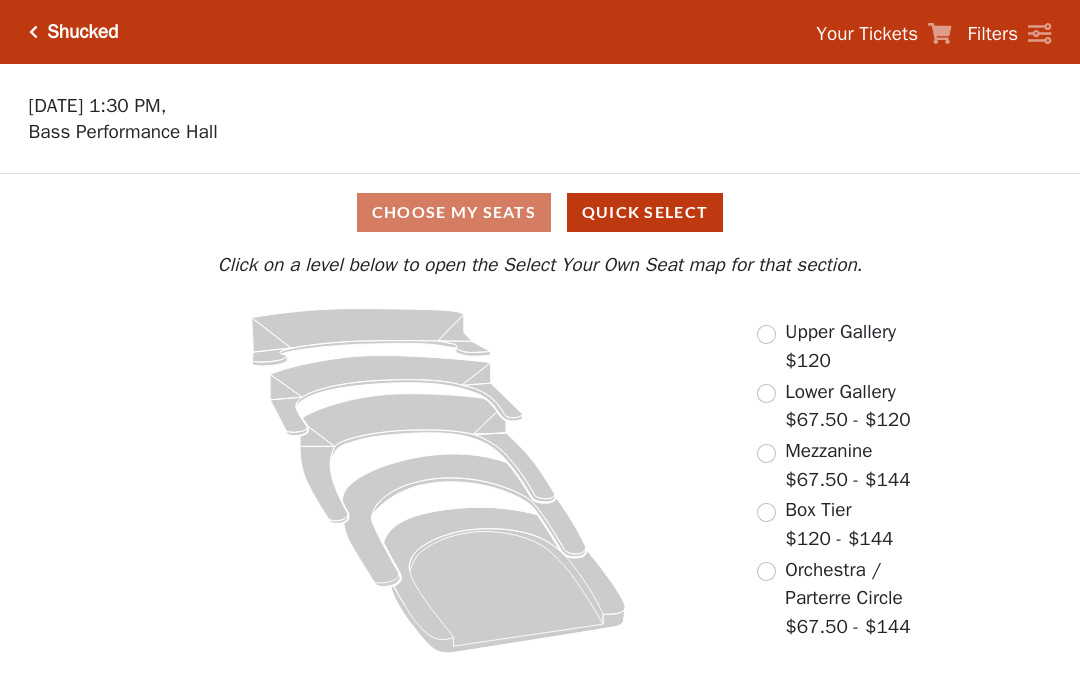 scroll, scrollTop: 0, scrollLeft: 0, axis: both 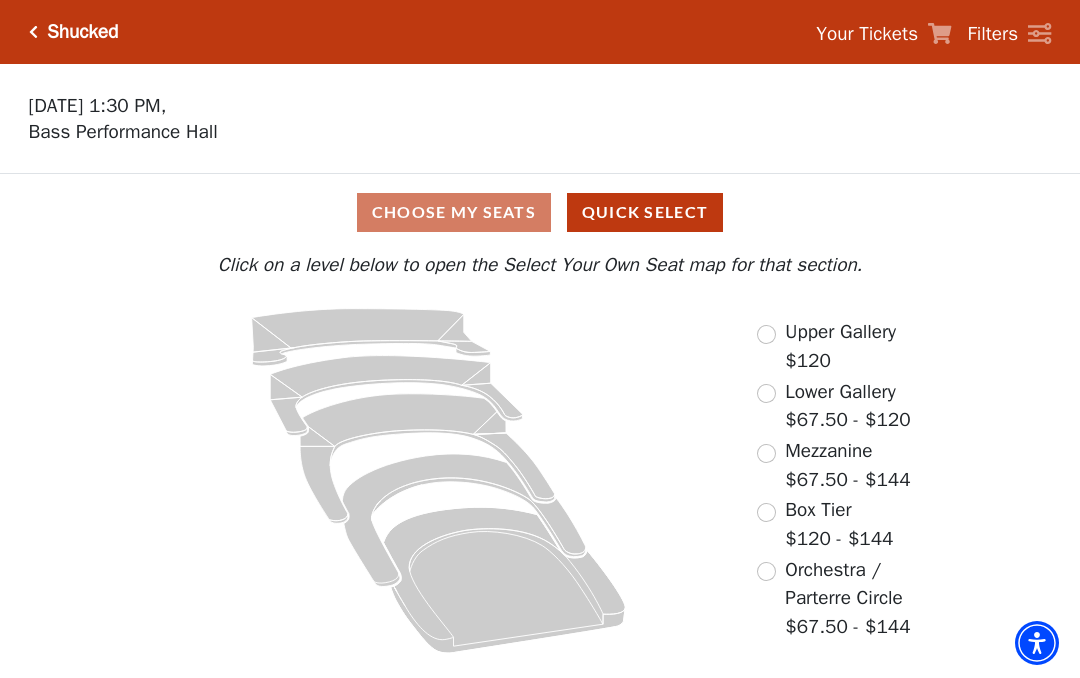 click on "Orchestra / Parterre Circle" at bounding box center [844, 584] 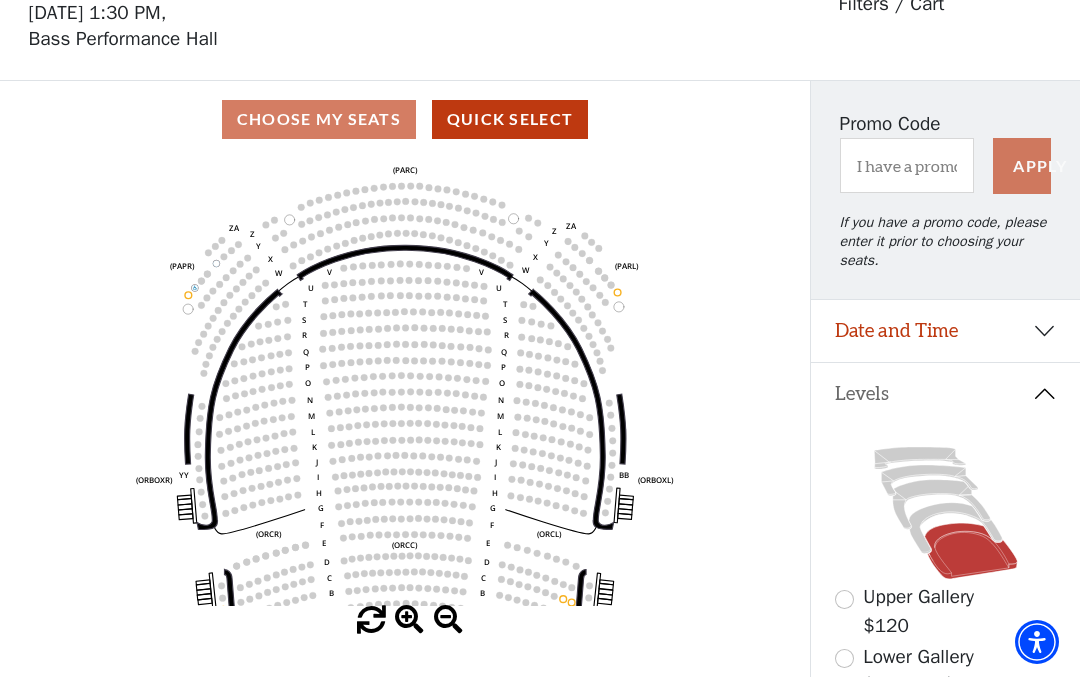 scroll, scrollTop: 93, scrollLeft: 0, axis: vertical 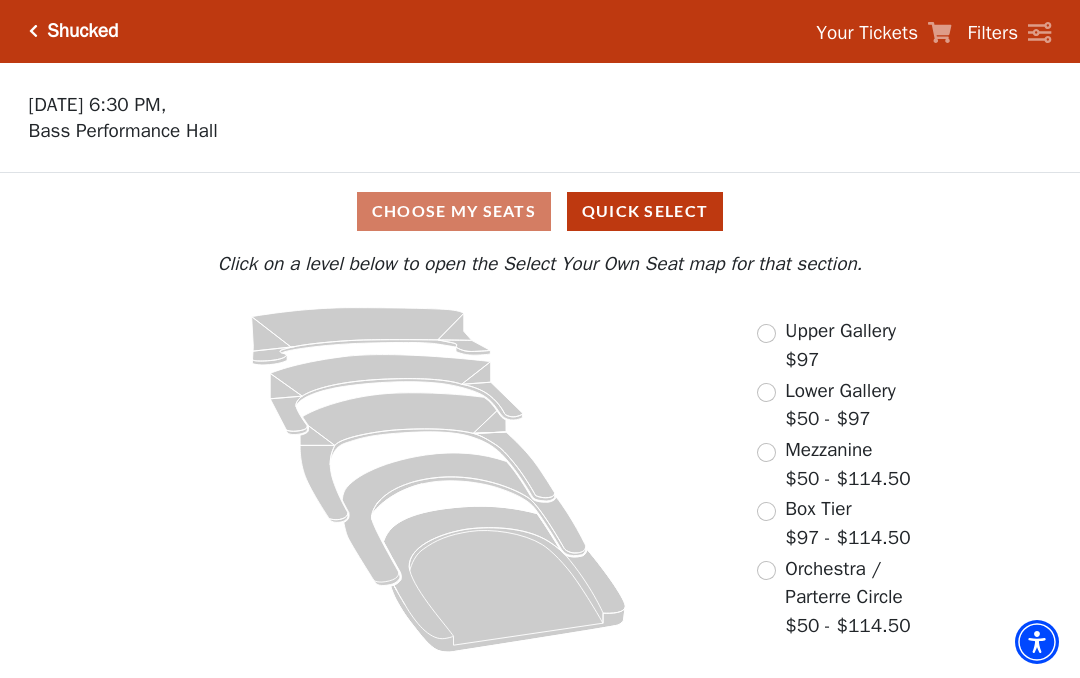 click on "Orchestra / Parterre Circle" at bounding box center [844, 584] 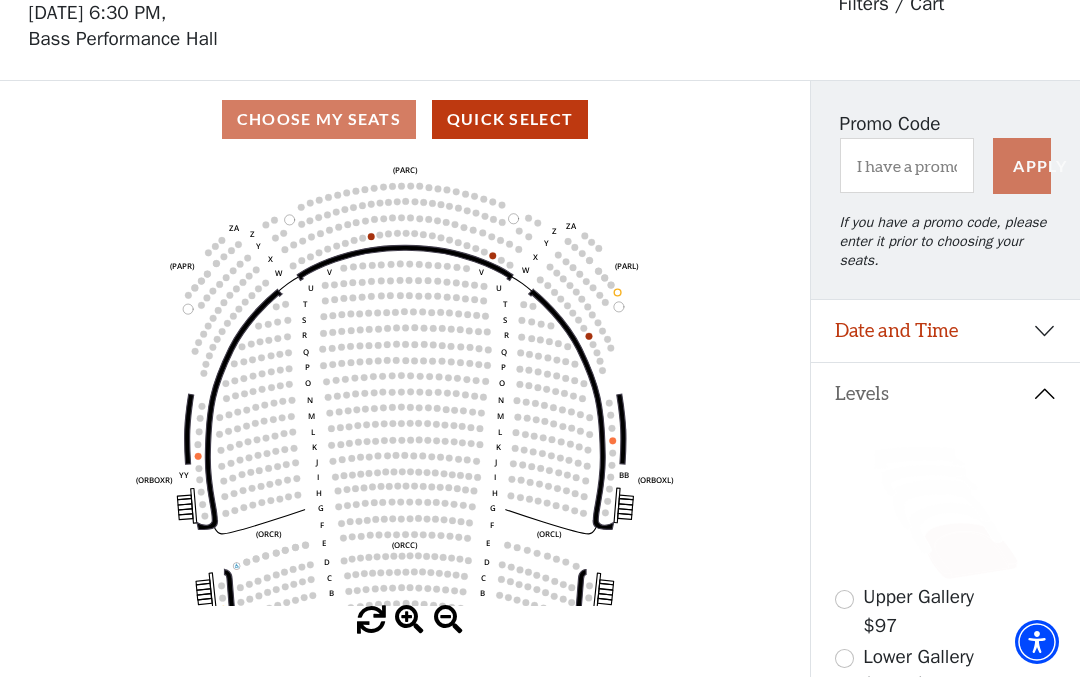 scroll, scrollTop: 93, scrollLeft: 0, axis: vertical 